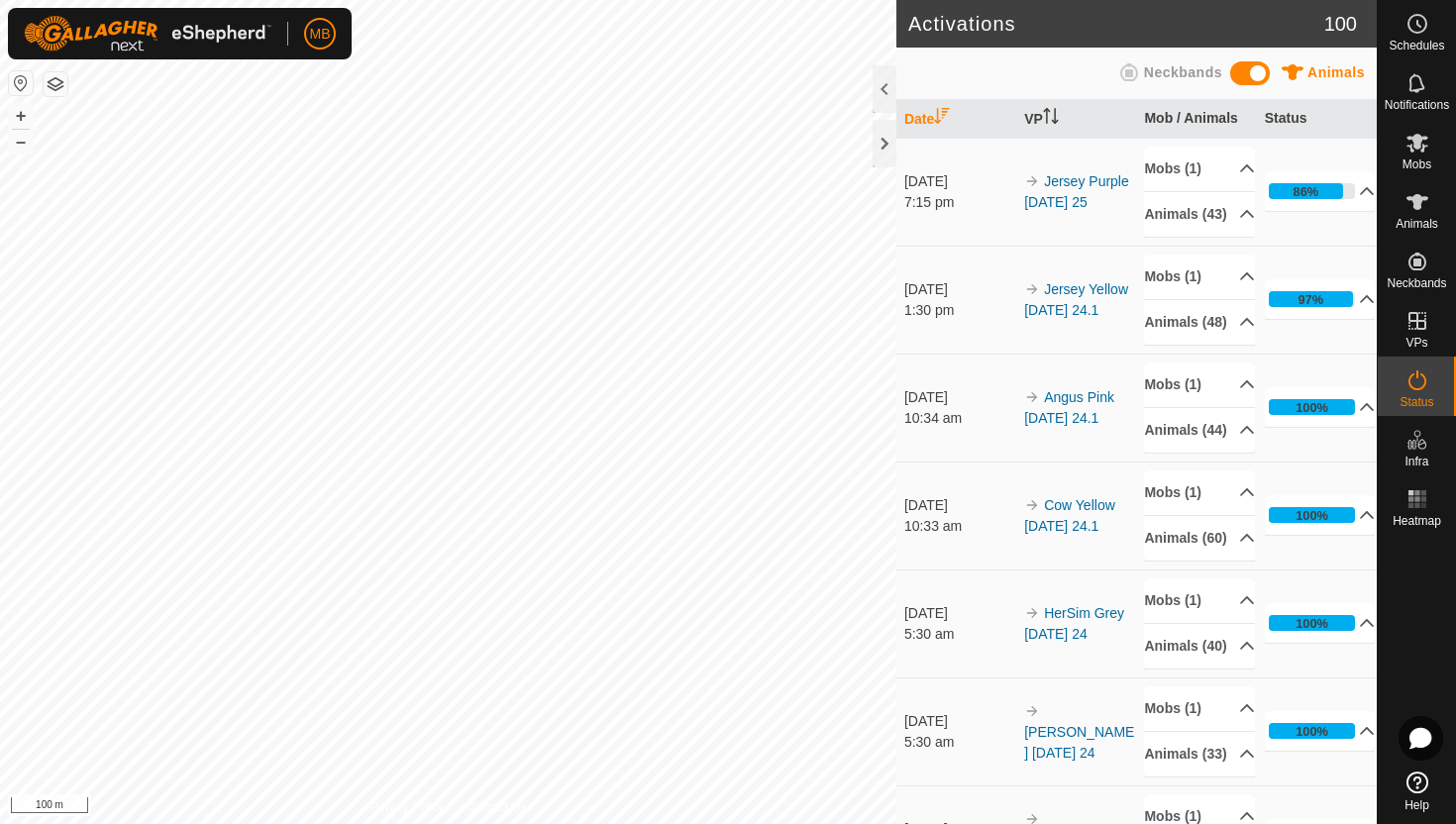 scroll, scrollTop: 0, scrollLeft: 0, axis: both 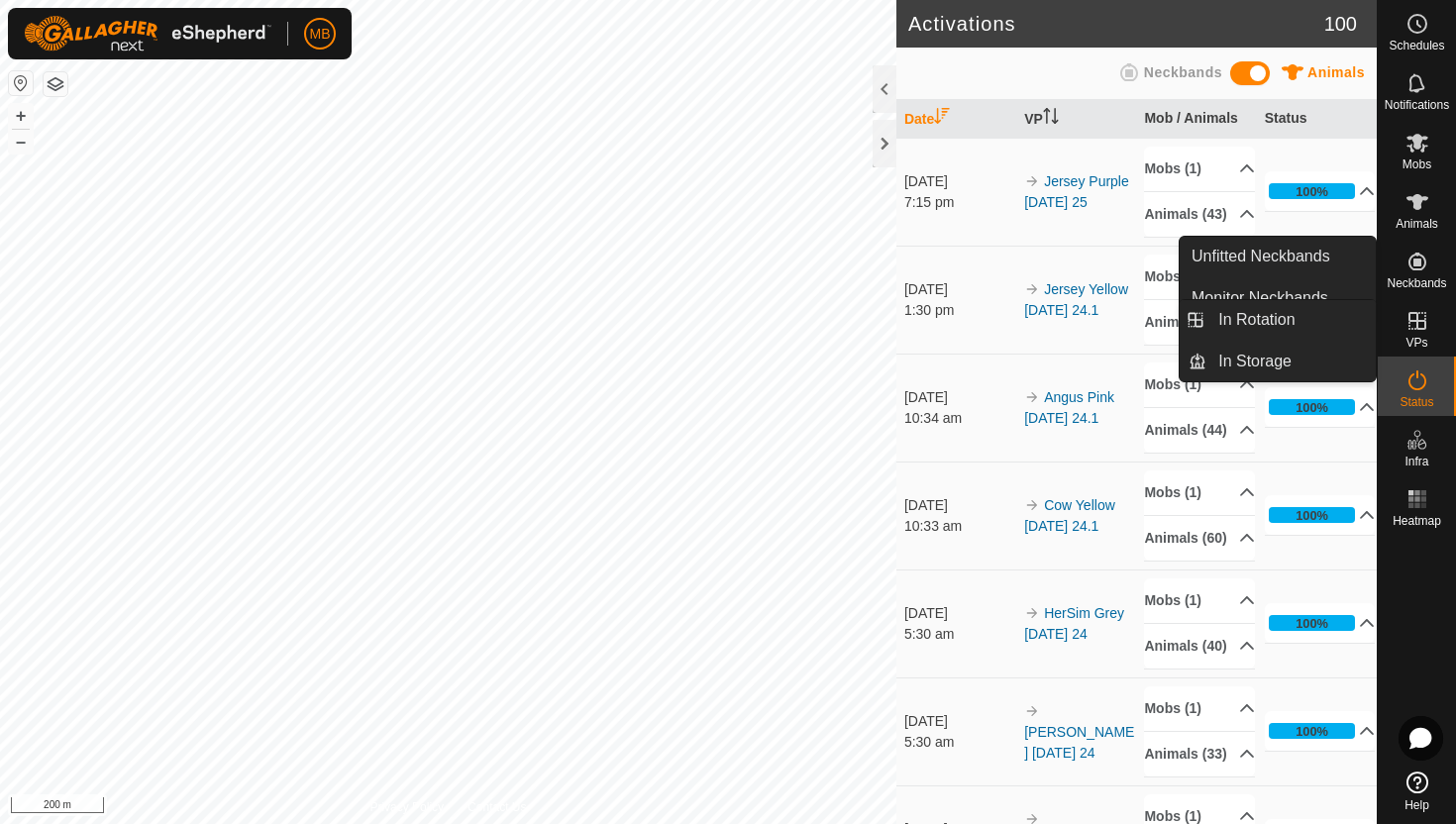 click 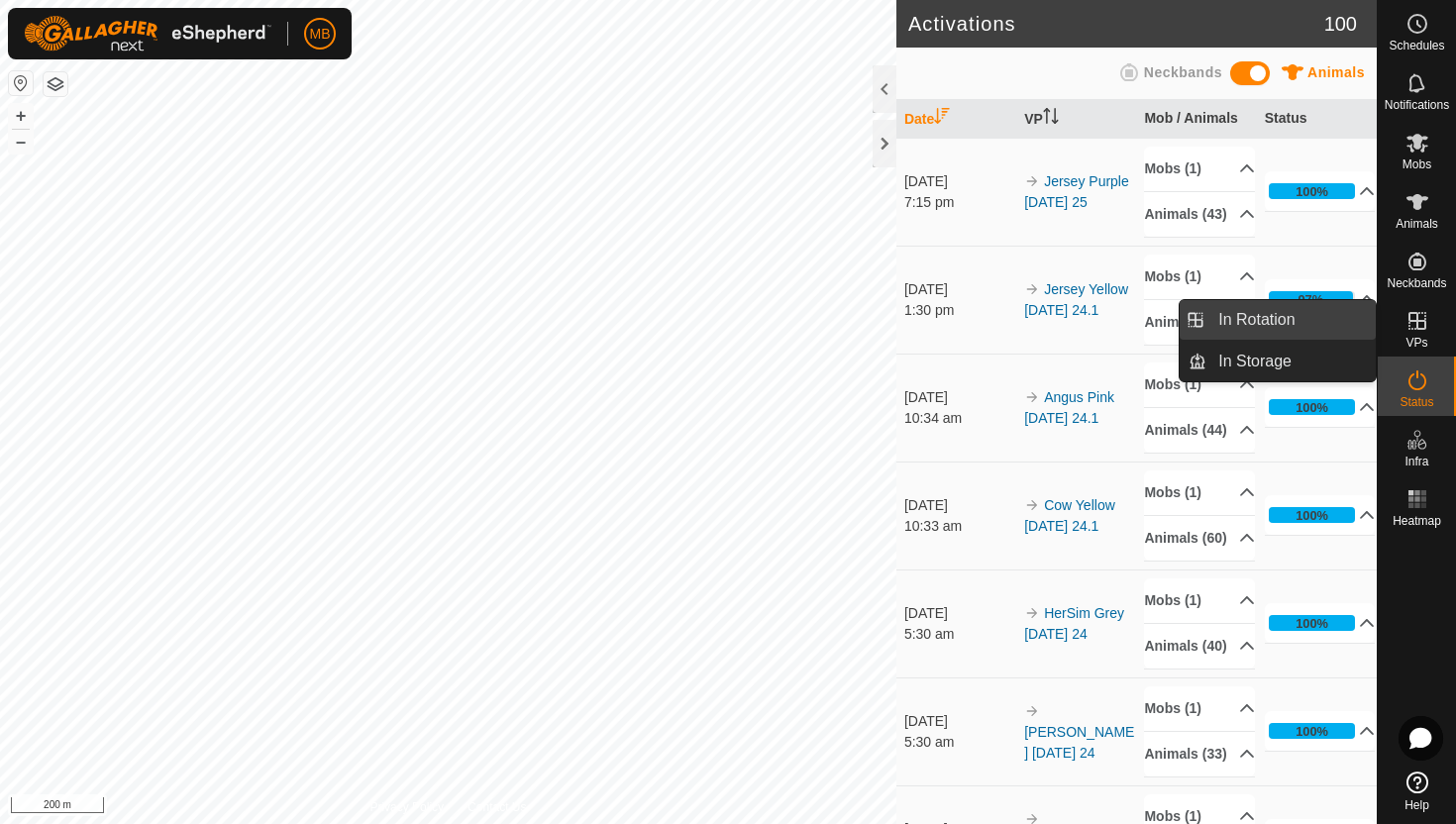 click on "In Rotation" at bounding box center [1291, 320] 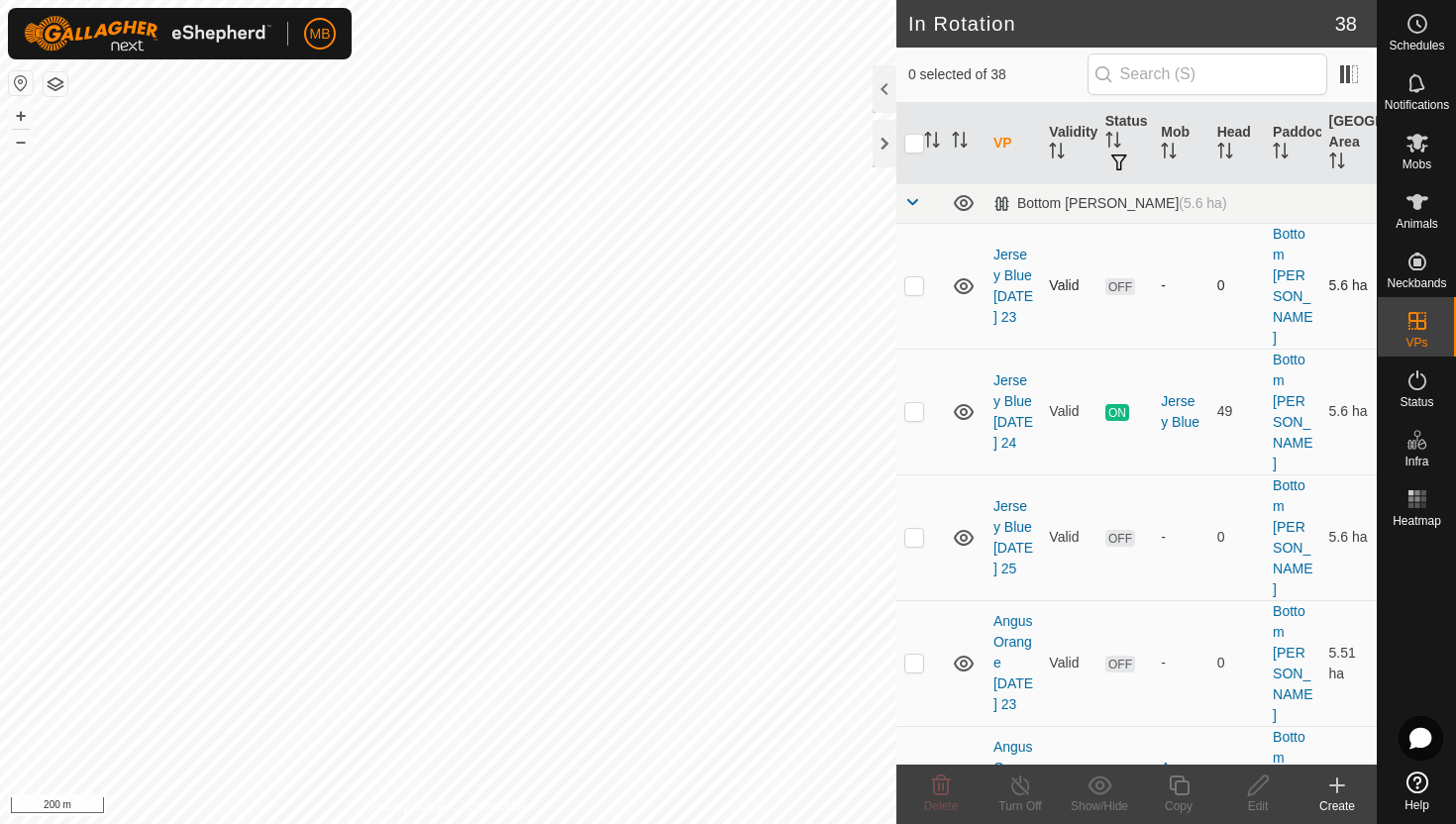 click at bounding box center (914, 285) 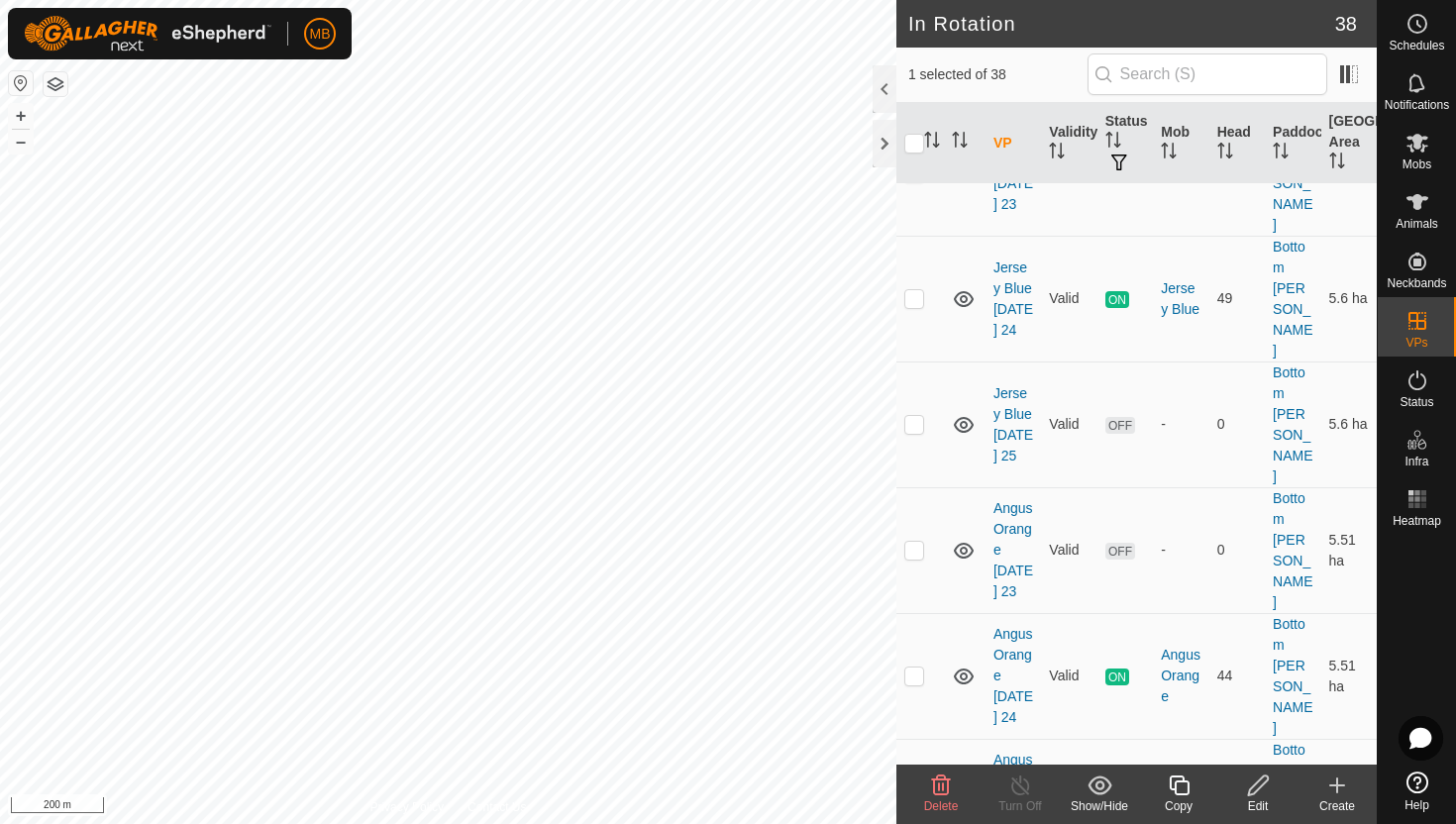 scroll, scrollTop: 116, scrollLeft: 0, axis: vertical 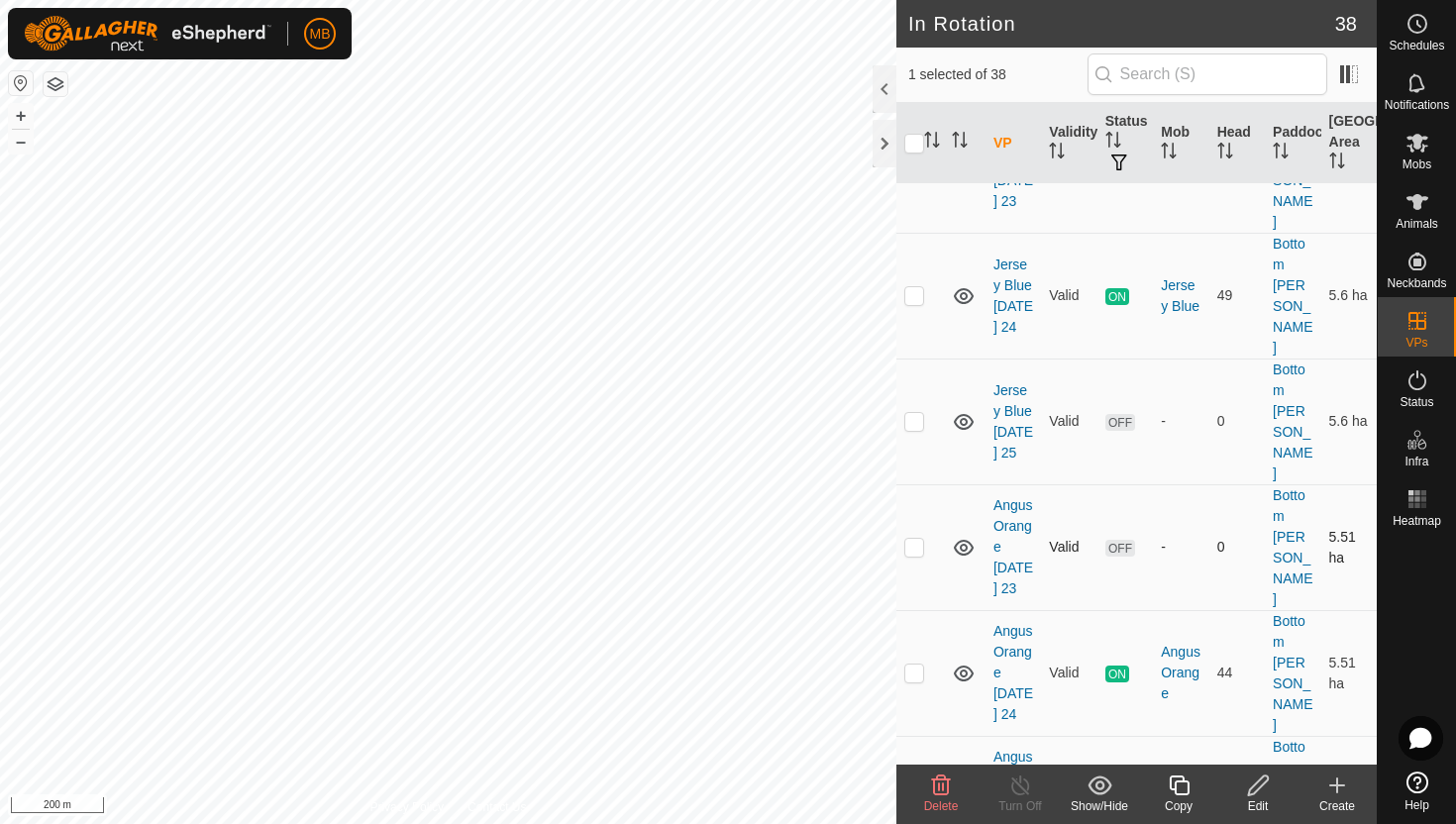 click at bounding box center (914, 547) 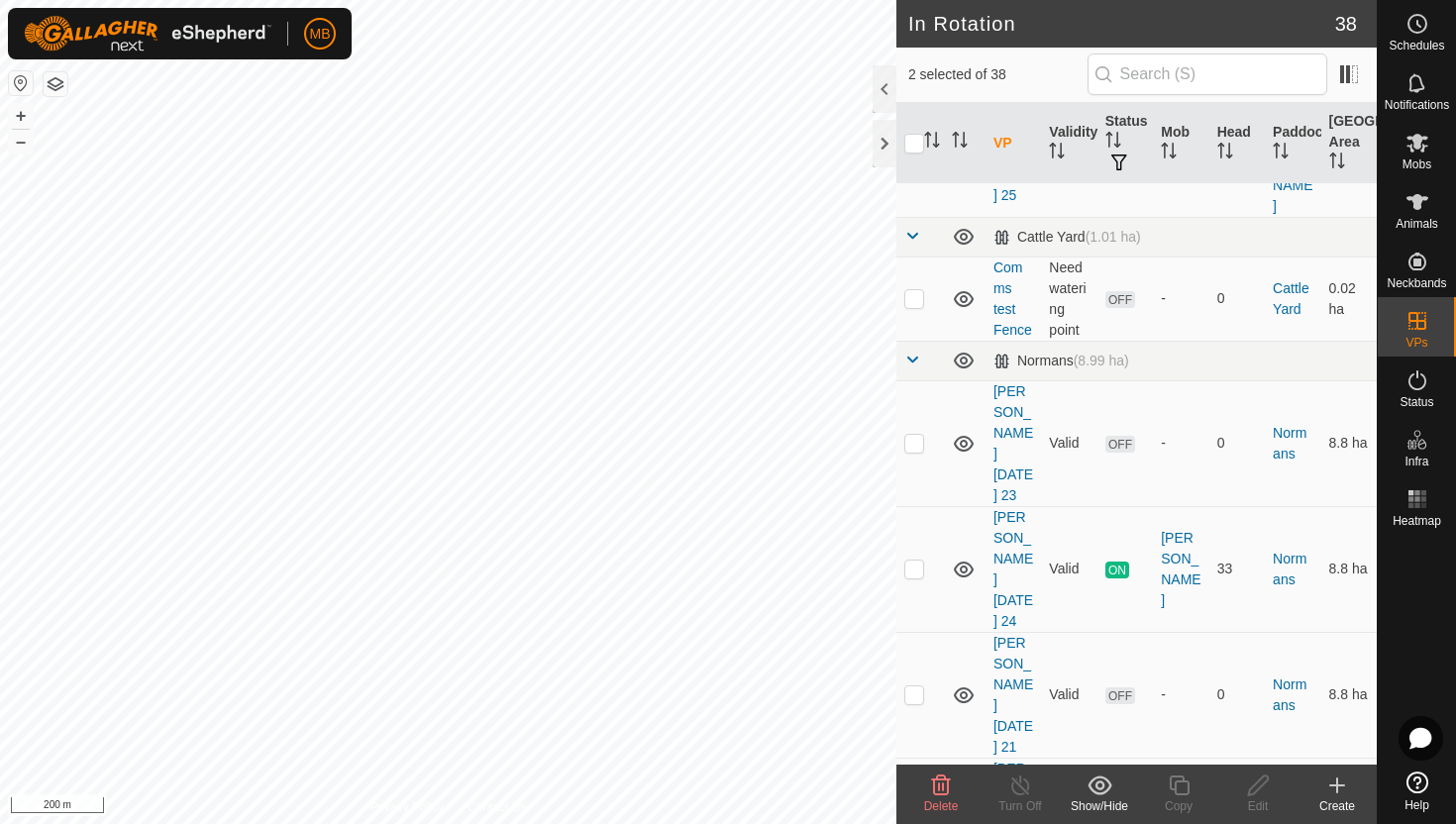 scroll, scrollTop: 767, scrollLeft: 0, axis: vertical 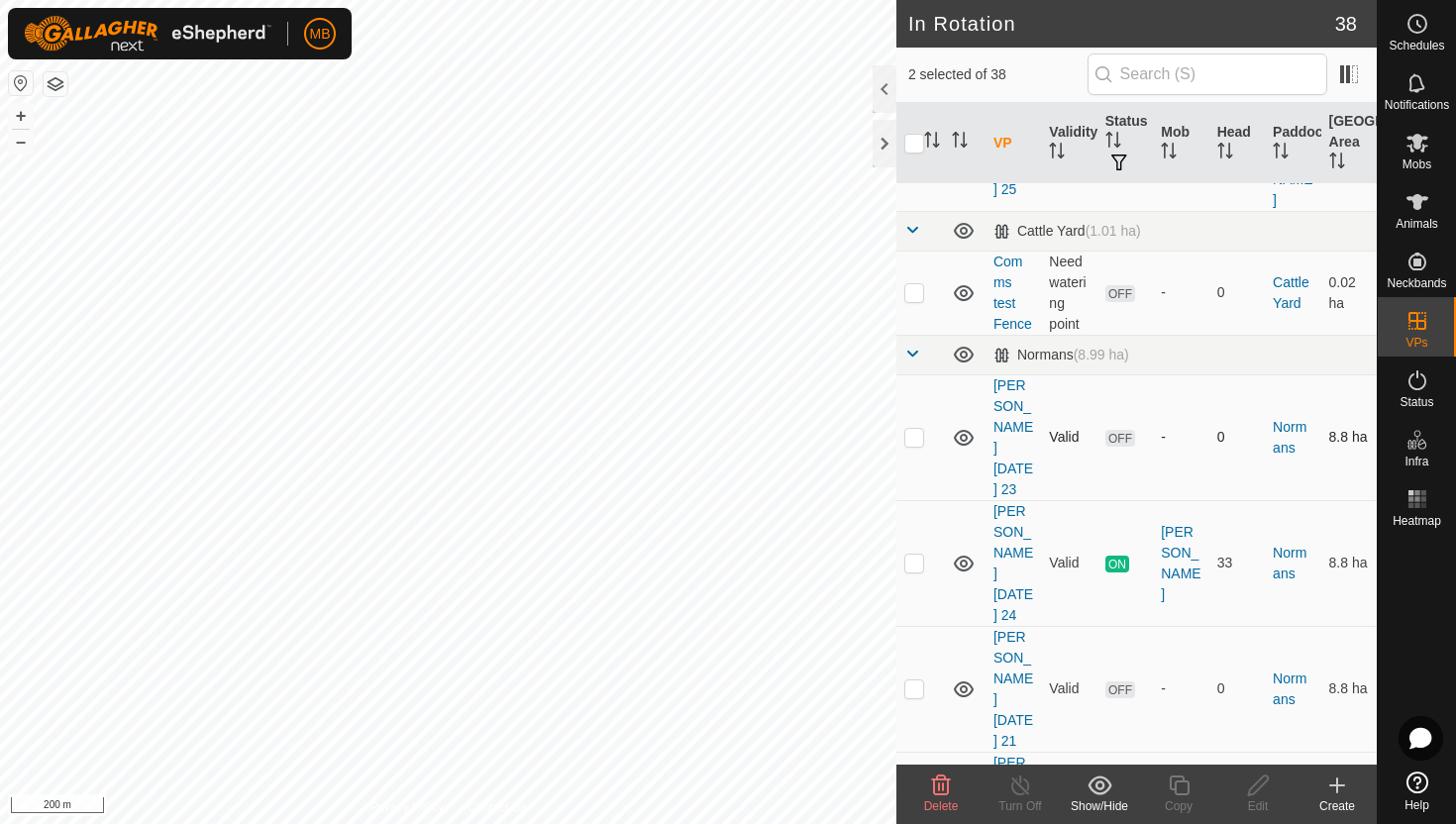 click at bounding box center [914, 437] 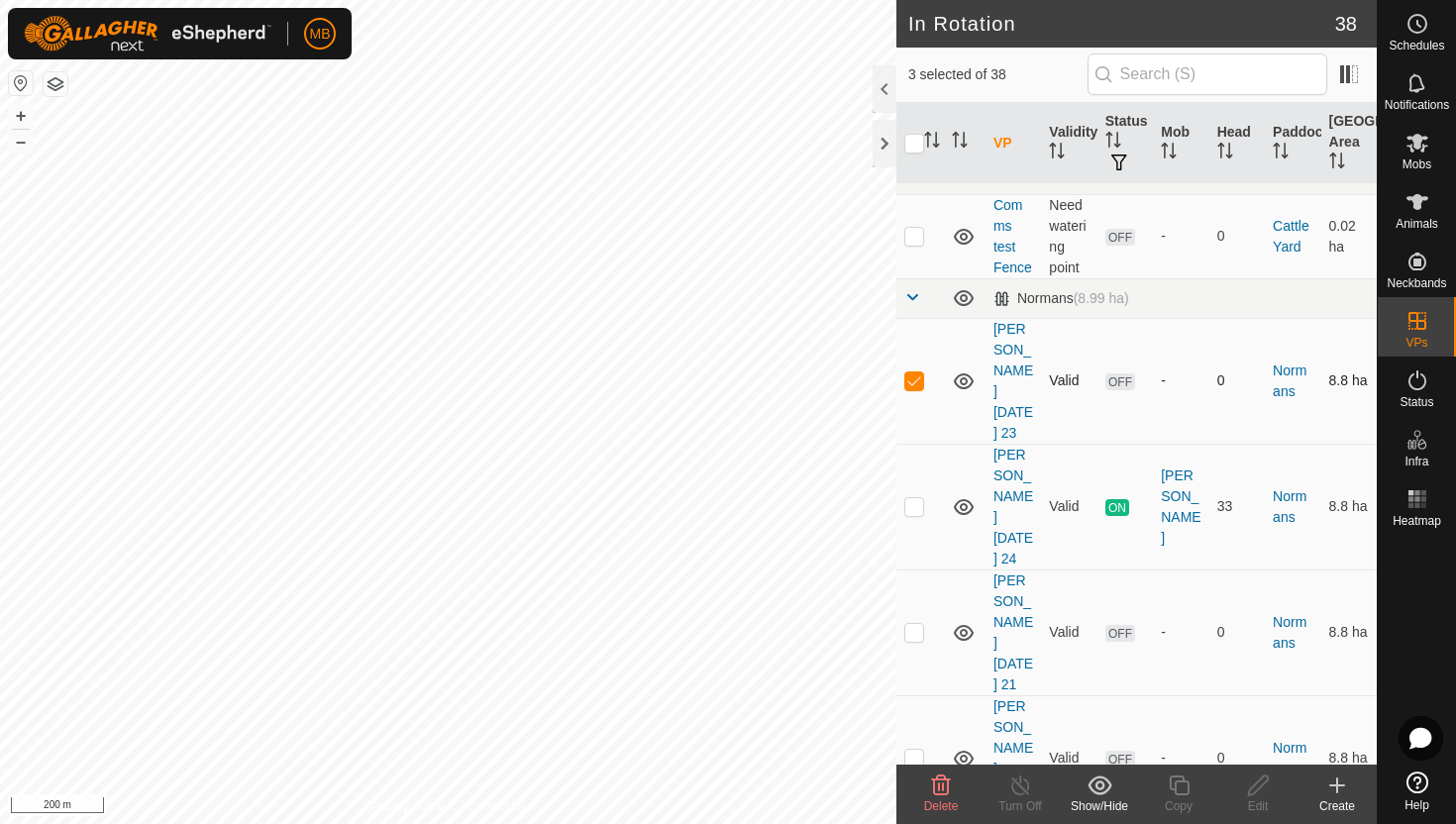 scroll, scrollTop: 836, scrollLeft: 0, axis: vertical 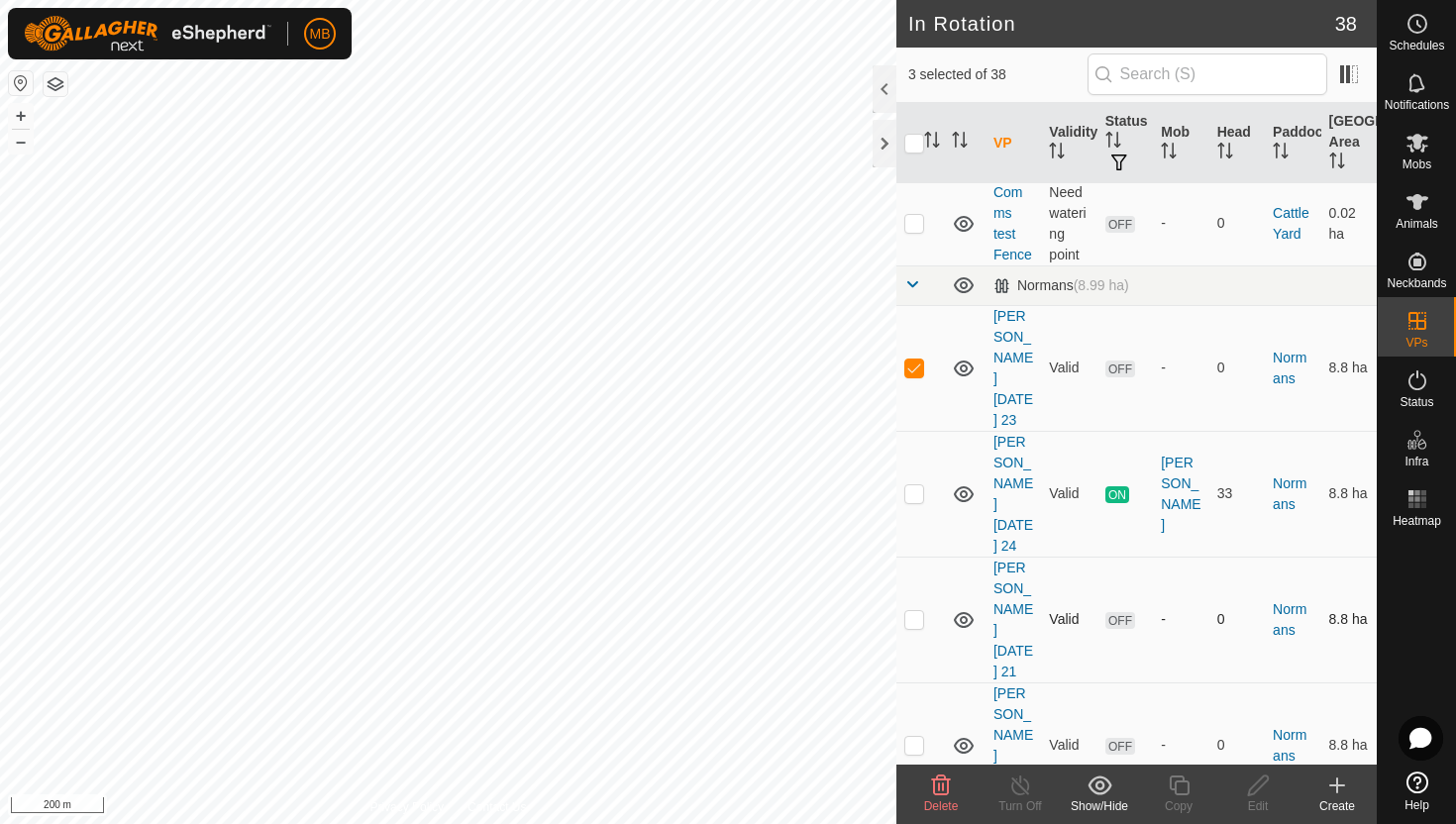 click at bounding box center (914, 619) 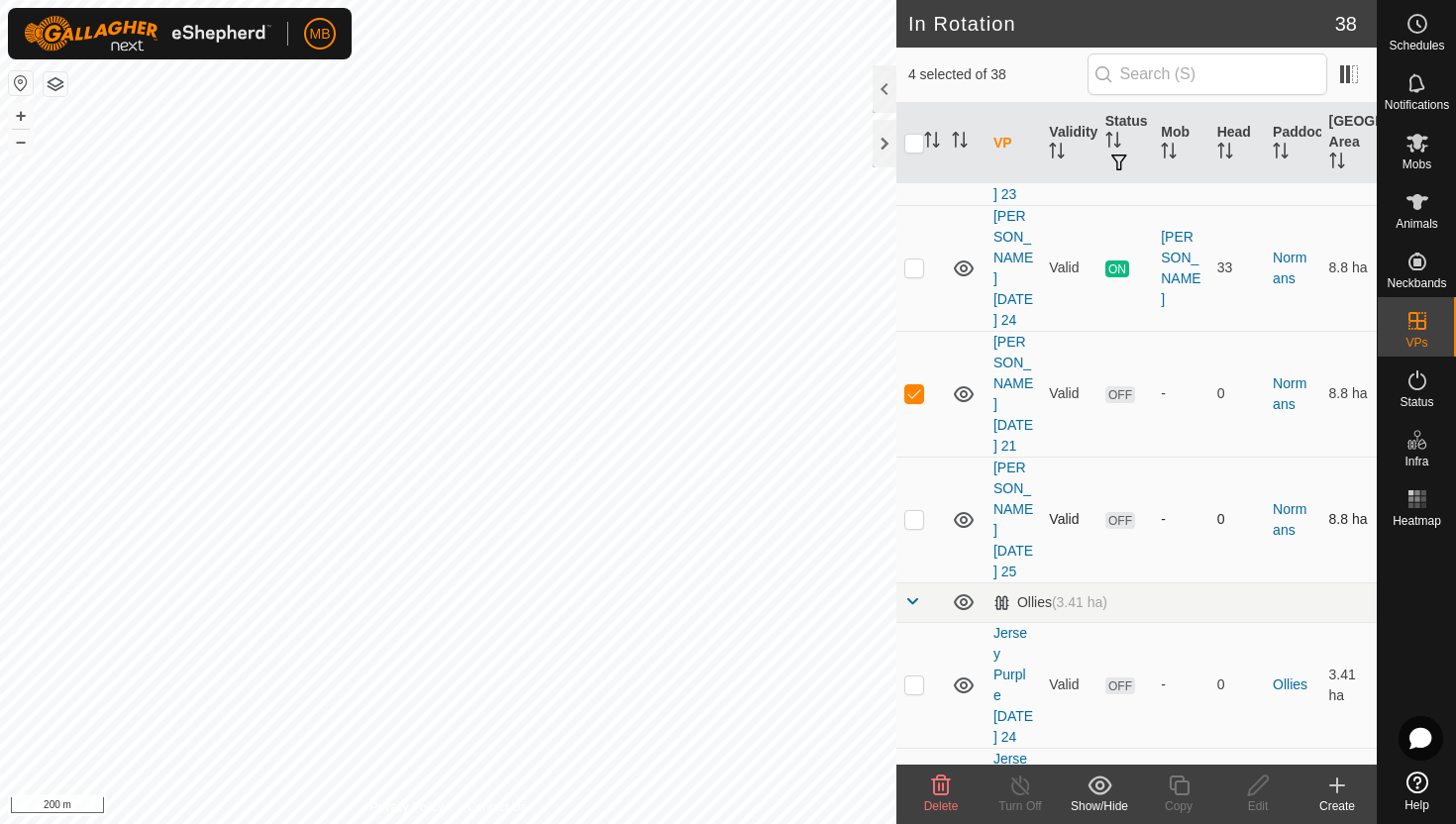 scroll, scrollTop: 1065, scrollLeft: 0, axis: vertical 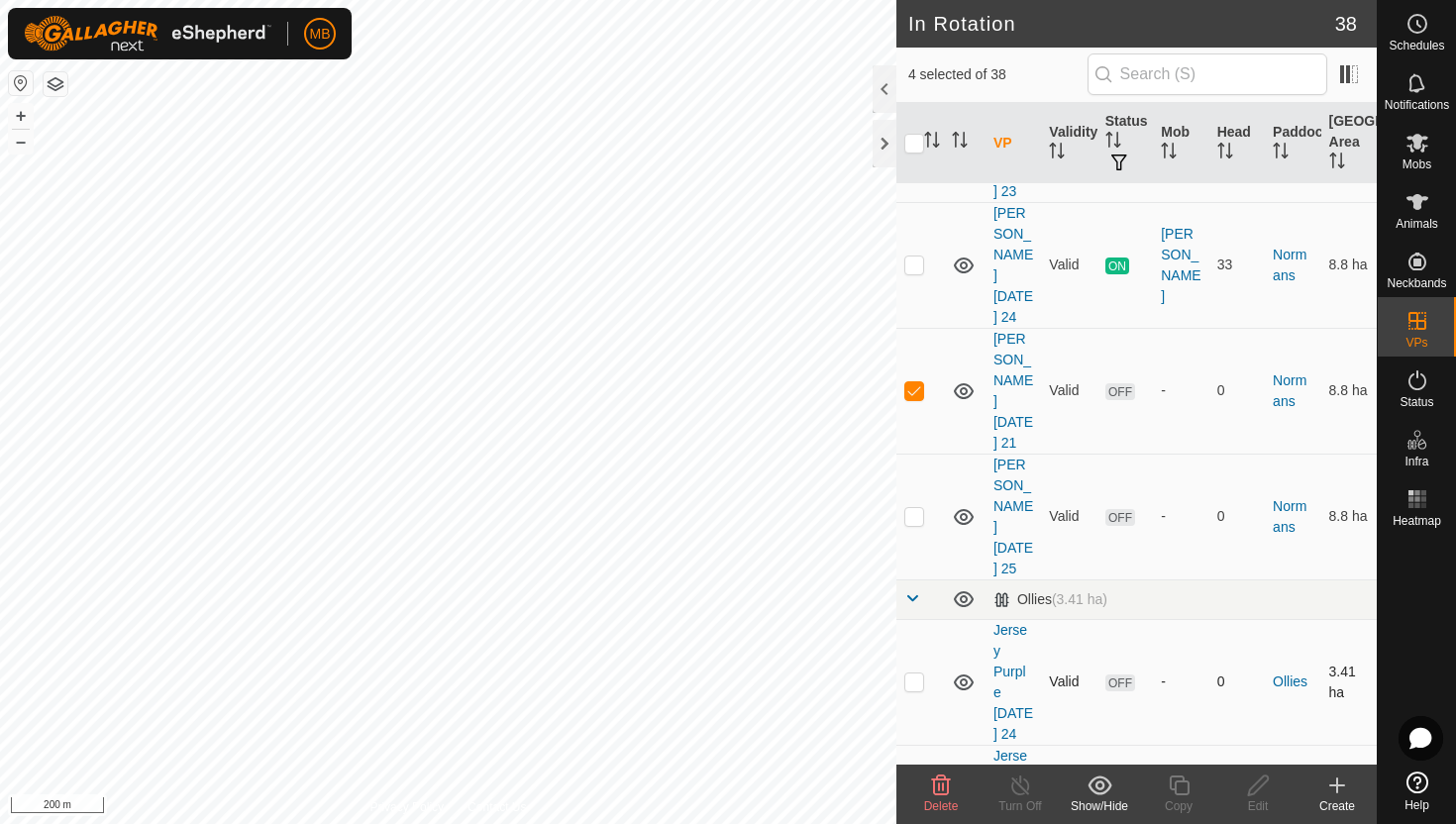 click at bounding box center [914, 681] 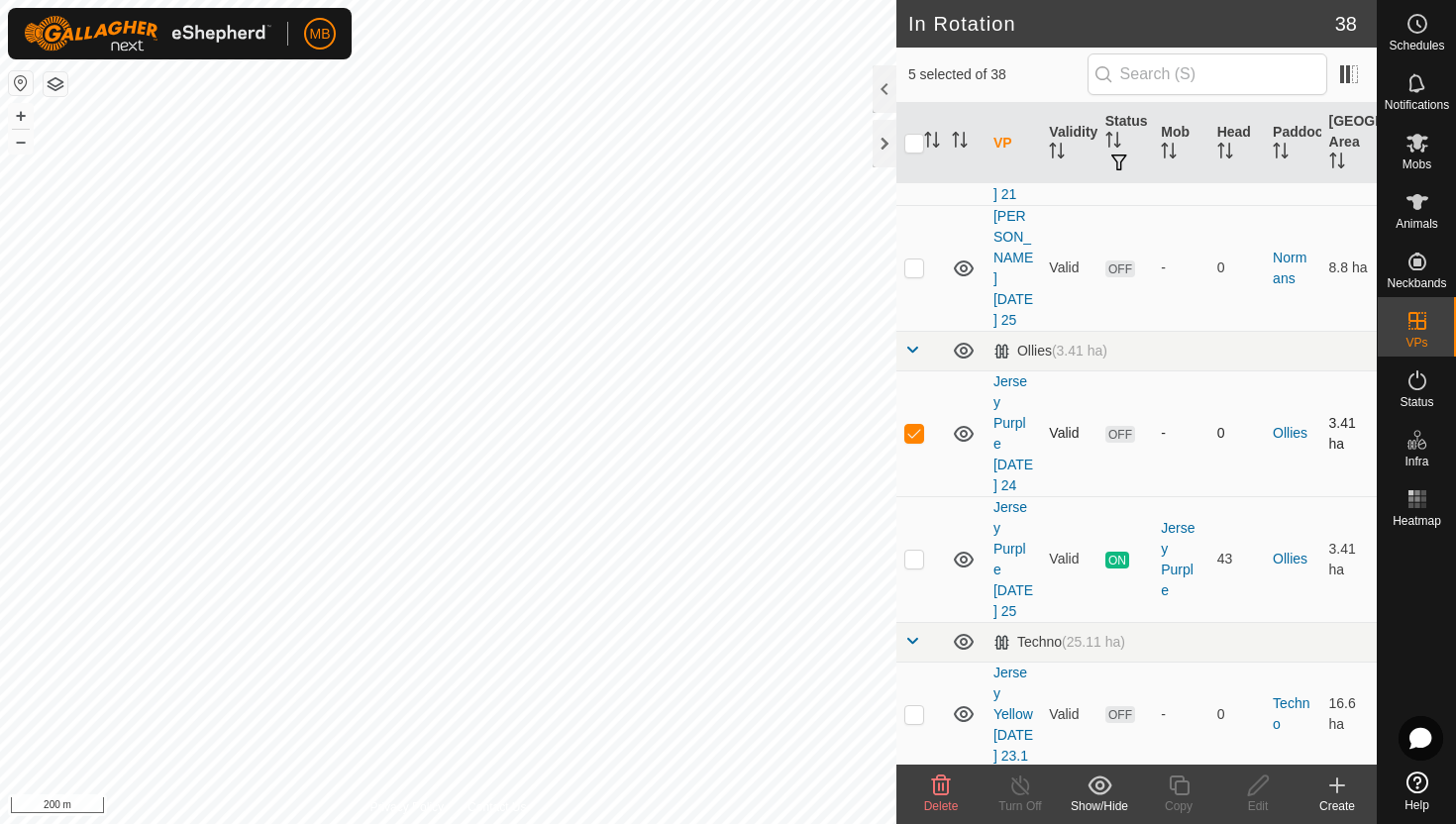 scroll, scrollTop: 1316, scrollLeft: 0, axis: vertical 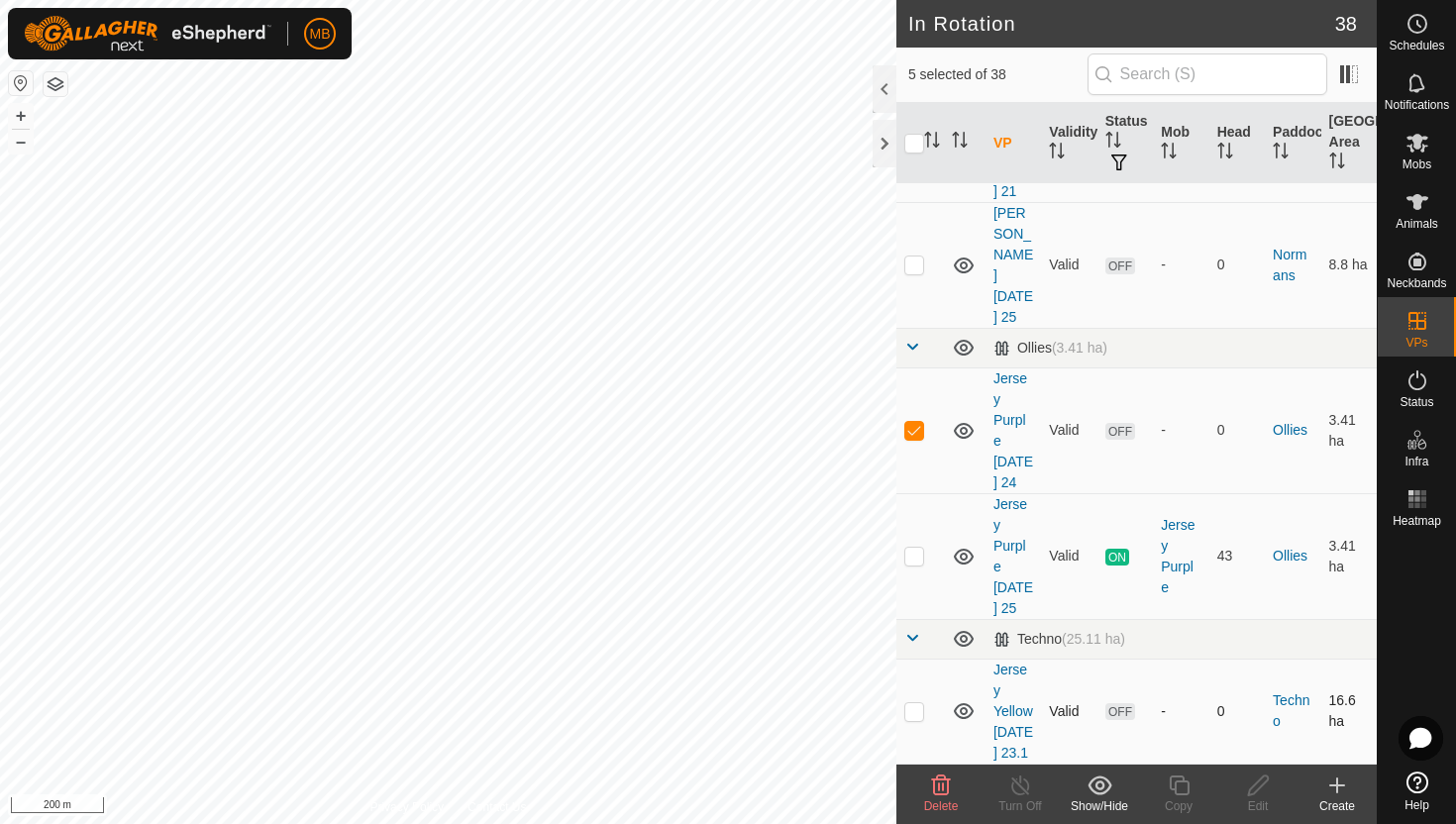 click at bounding box center (914, 711) 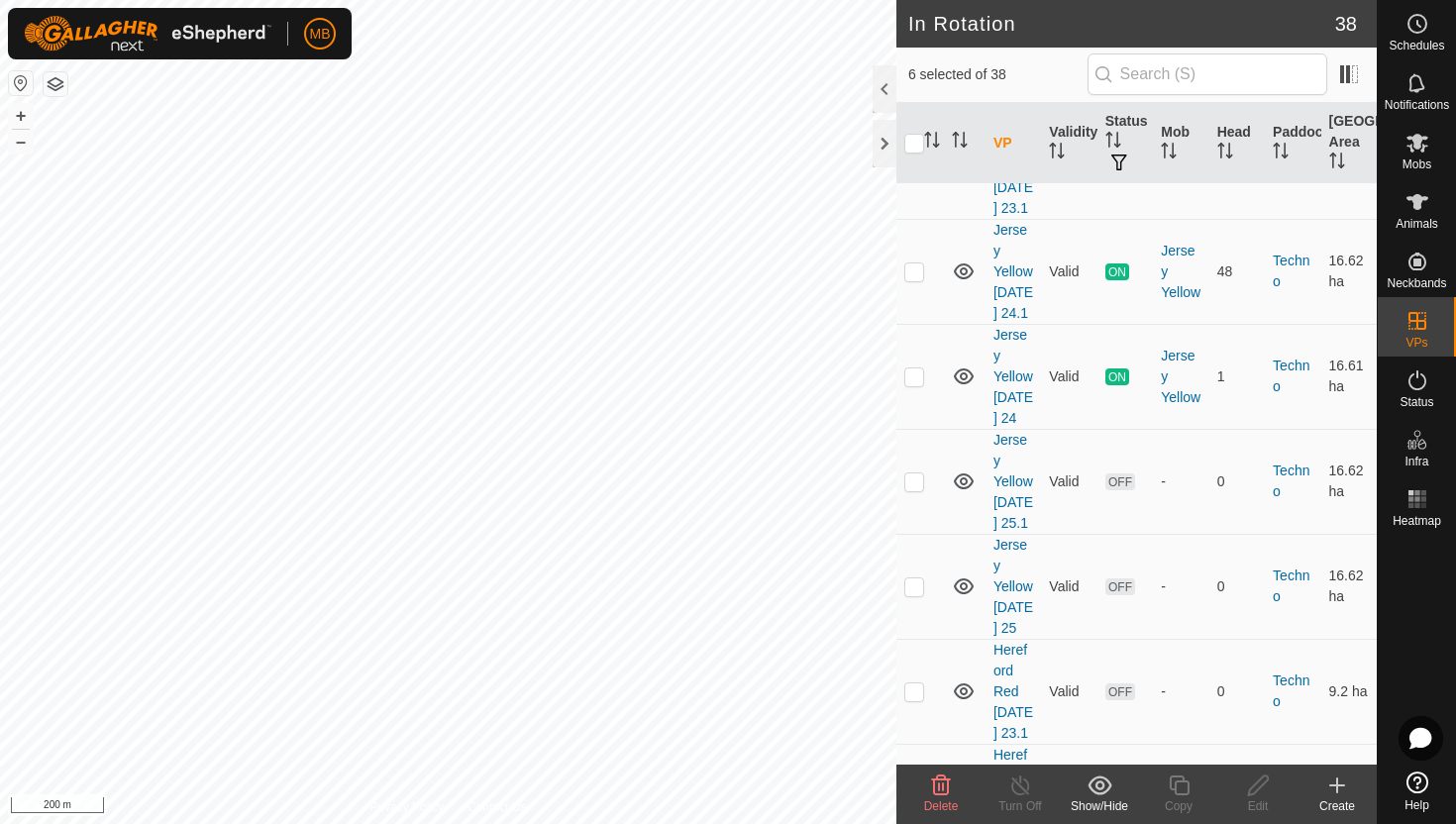 scroll, scrollTop: 1891, scrollLeft: 0, axis: vertical 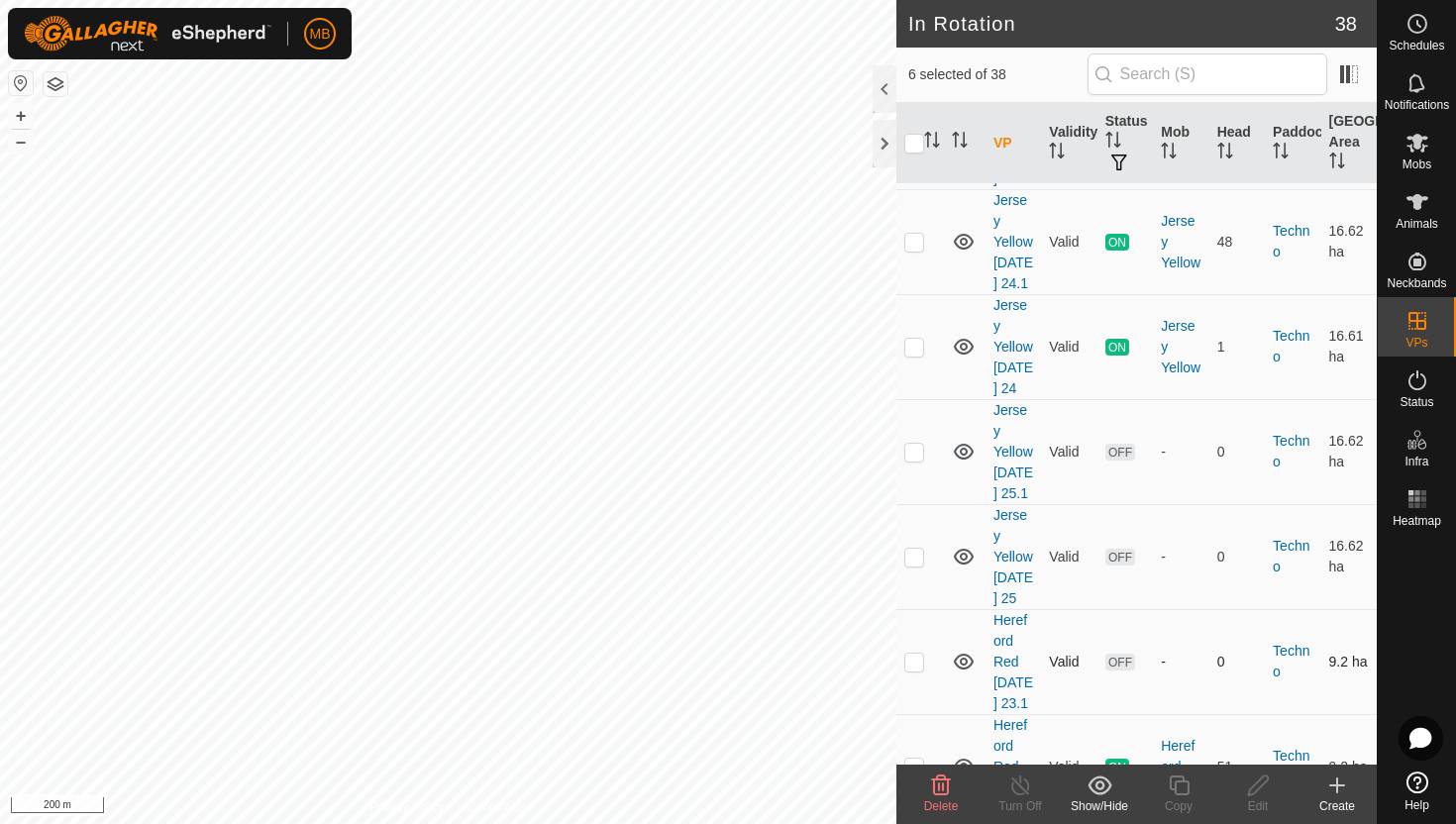 click at bounding box center [914, 662] 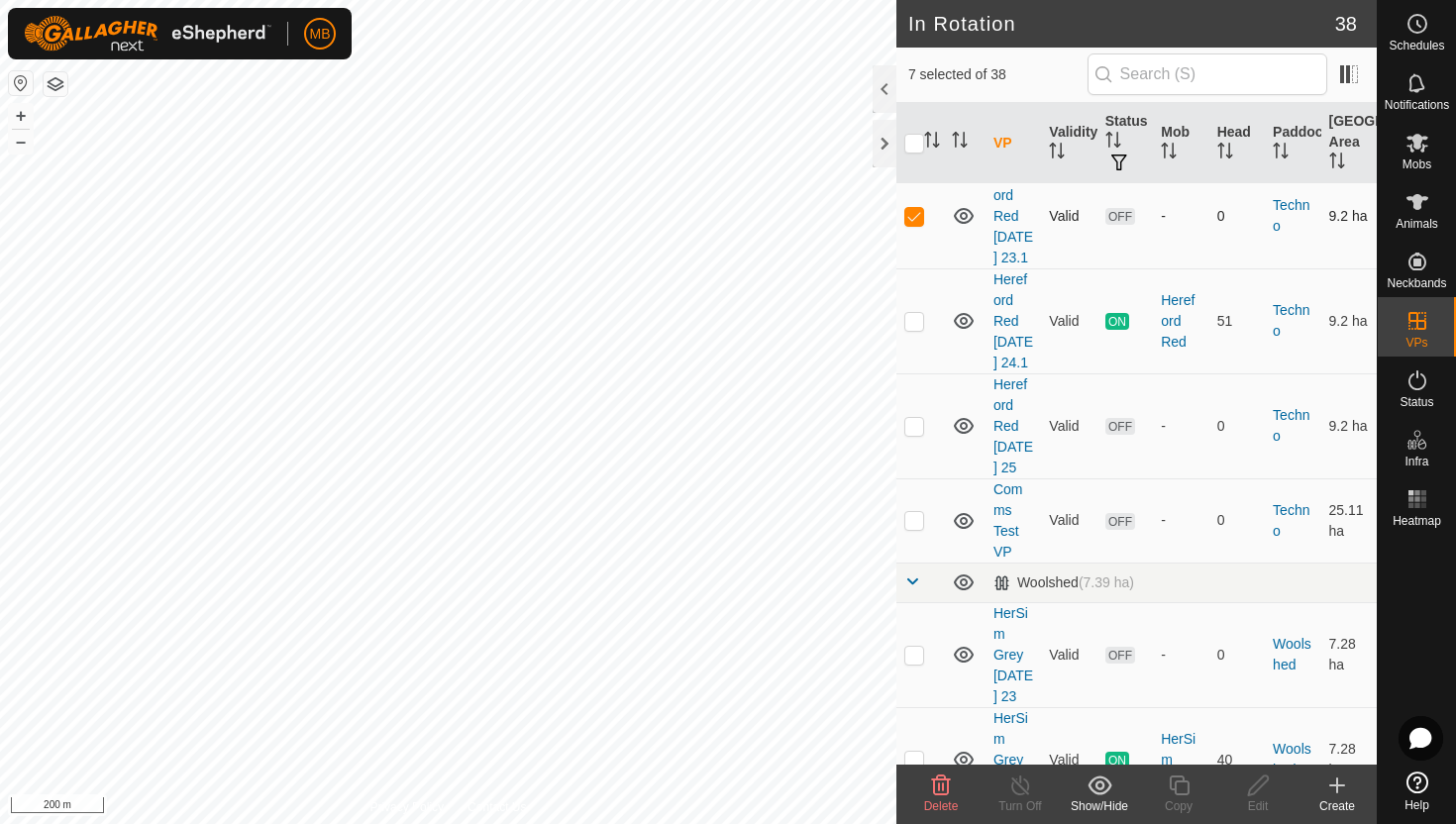 scroll, scrollTop: 2339, scrollLeft: 0, axis: vertical 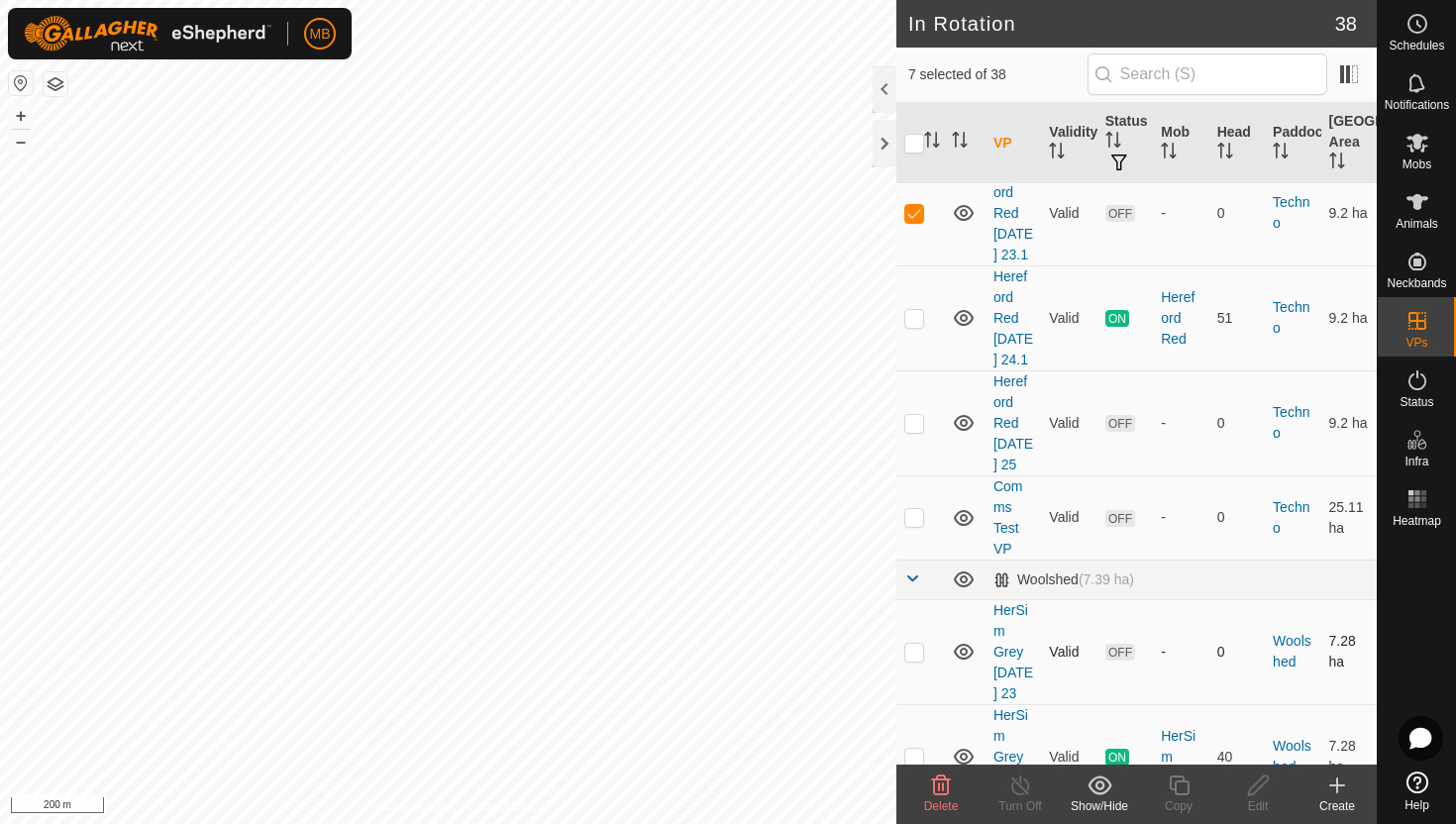 click at bounding box center [914, 652] 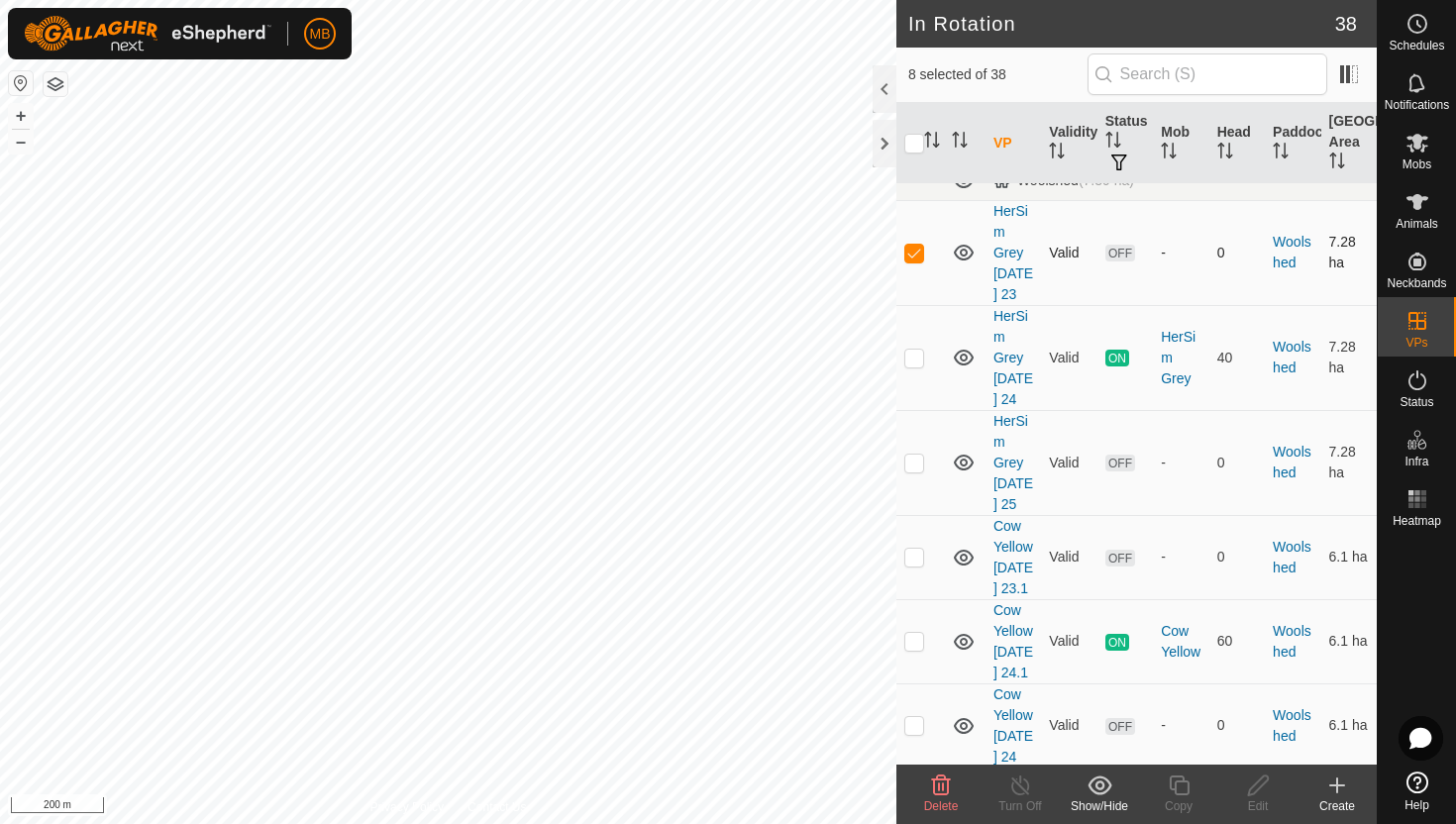 scroll, scrollTop: 2739, scrollLeft: 0, axis: vertical 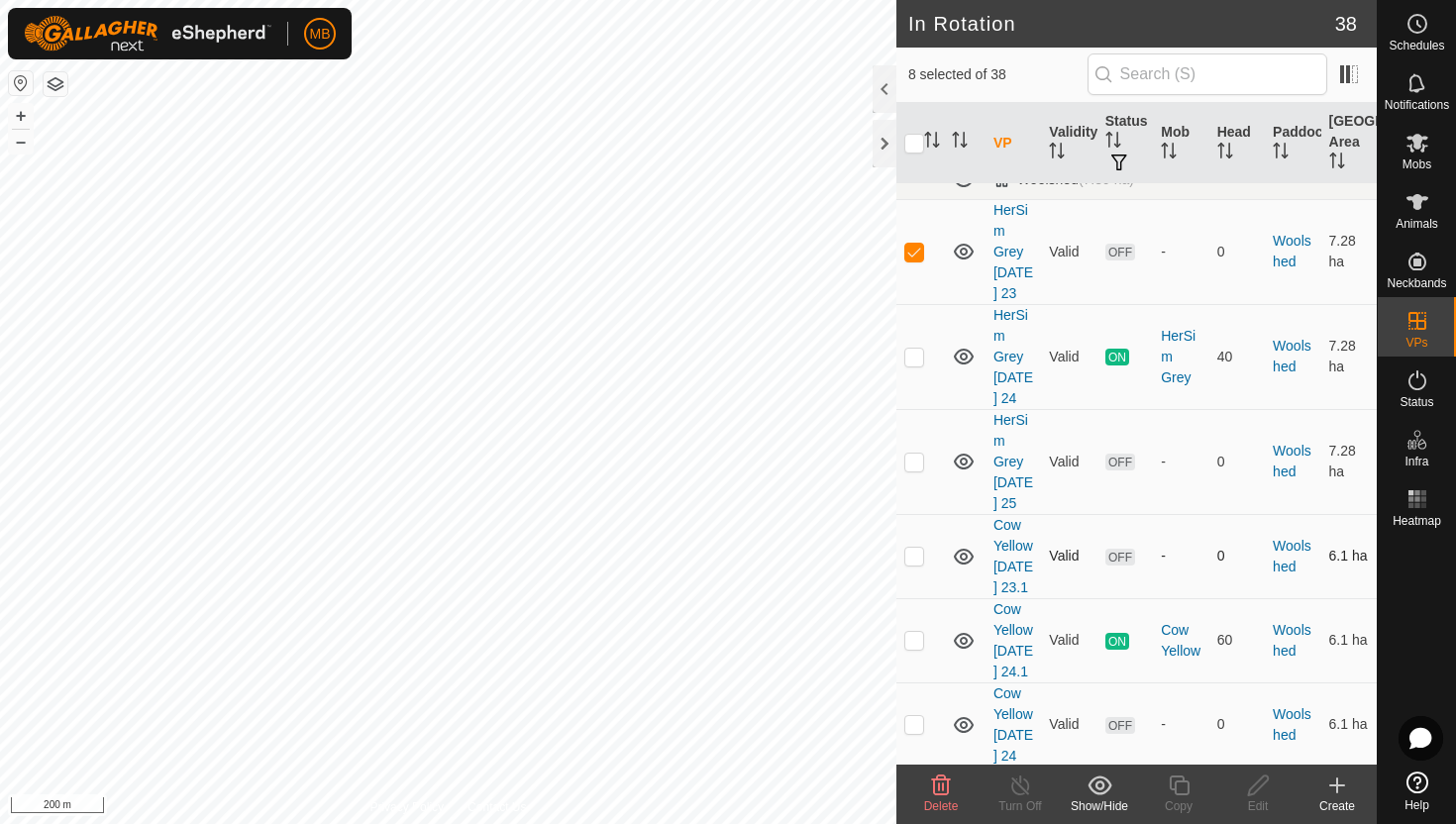 click at bounding box center (914, 556) 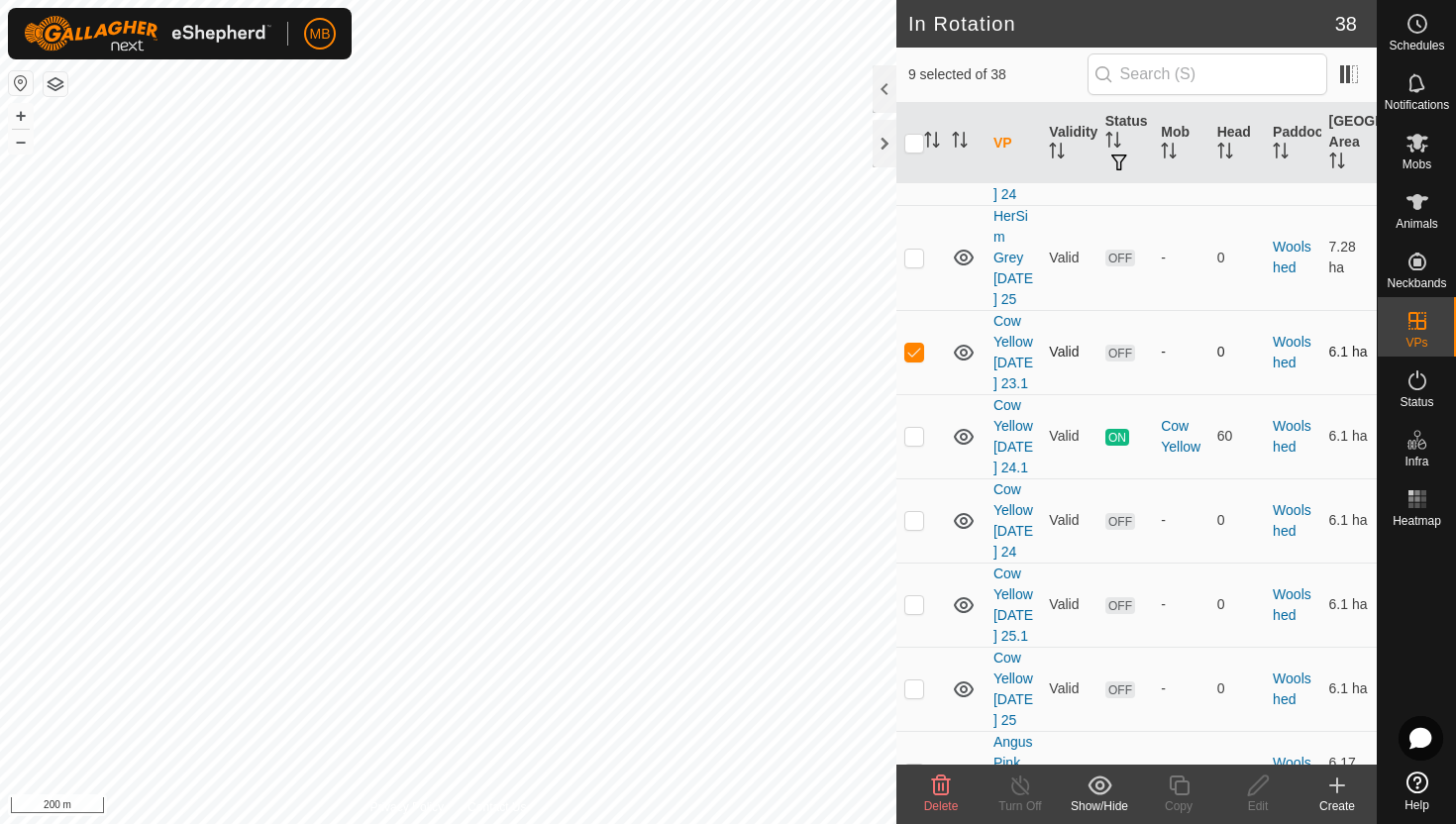 scroll, scrollTop: 2950, scrollLeft: 0, axis: vertical 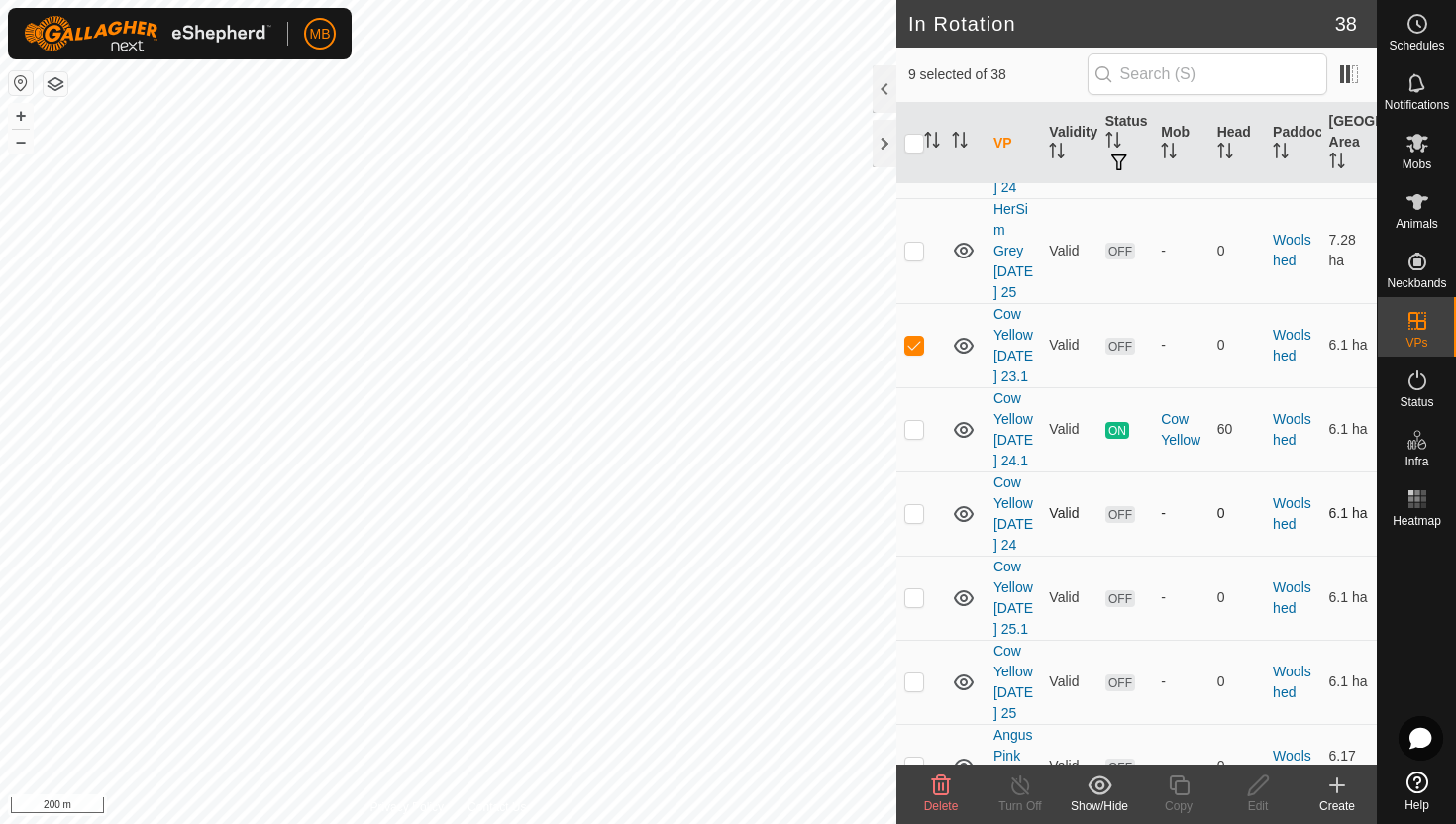 click at bounding box center (914, 513) 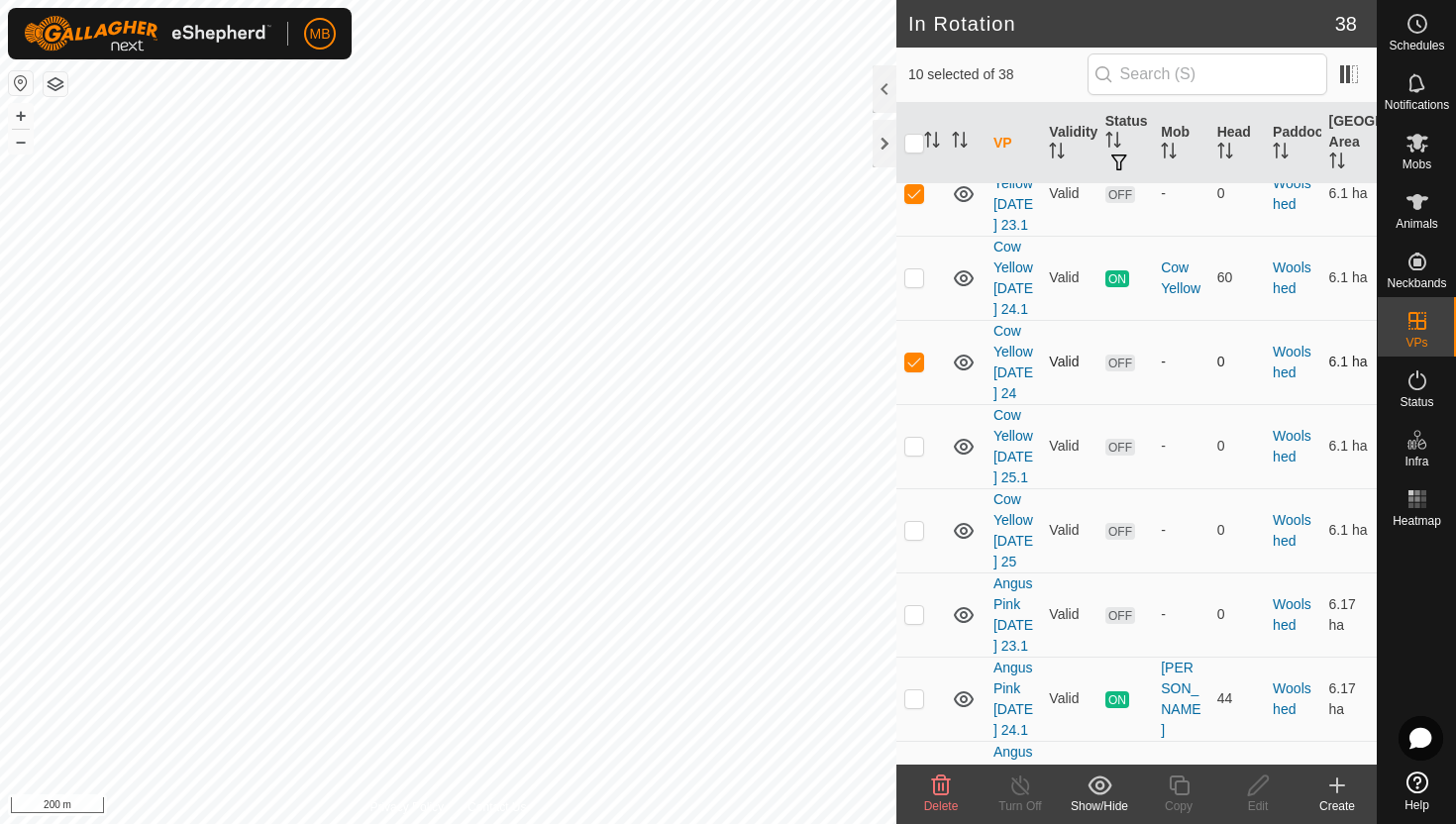 scroll, scrollTop: 3103, scrollLeft: 0, axis: vertical 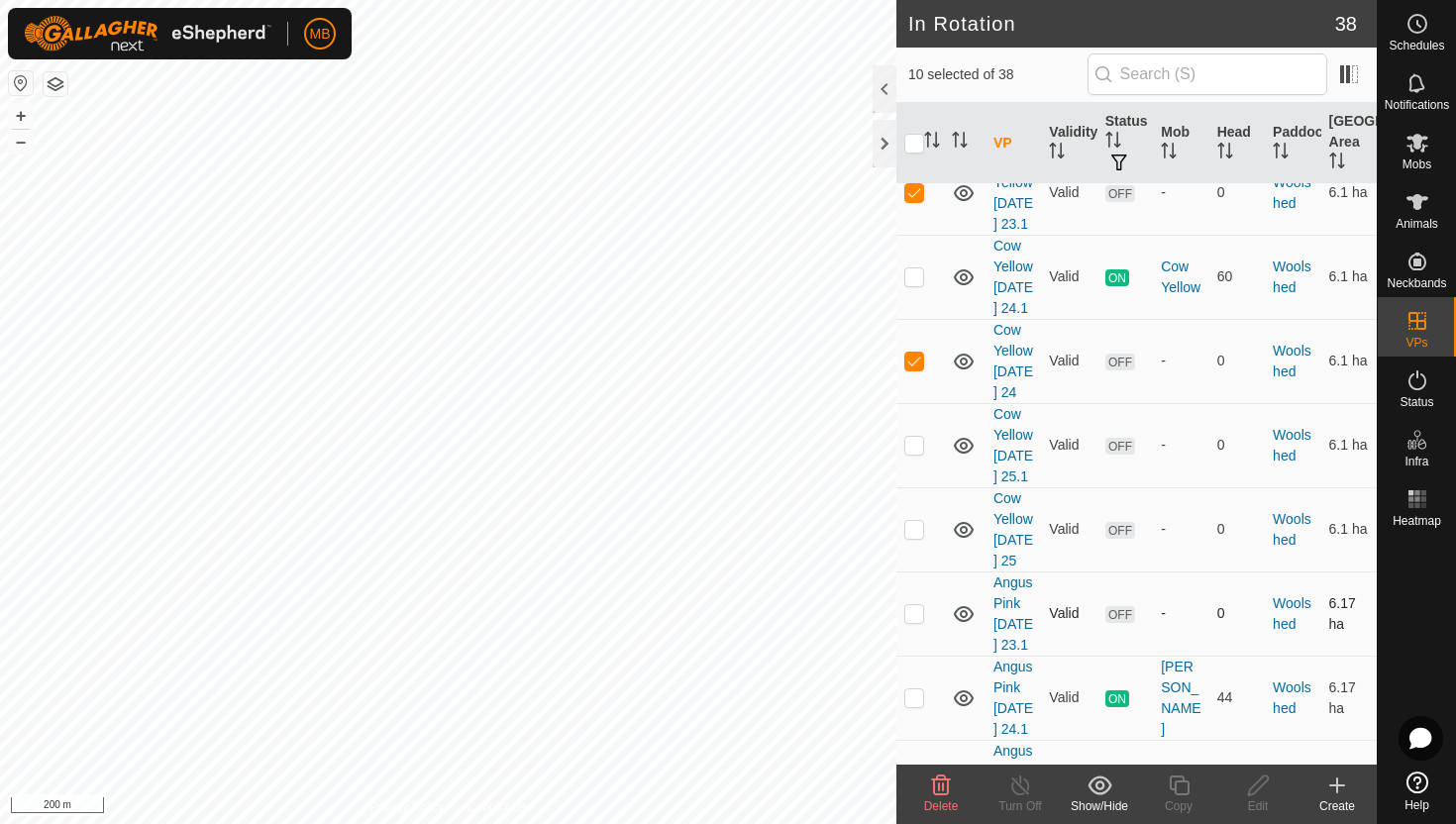 click at bounding box center [914, 613] 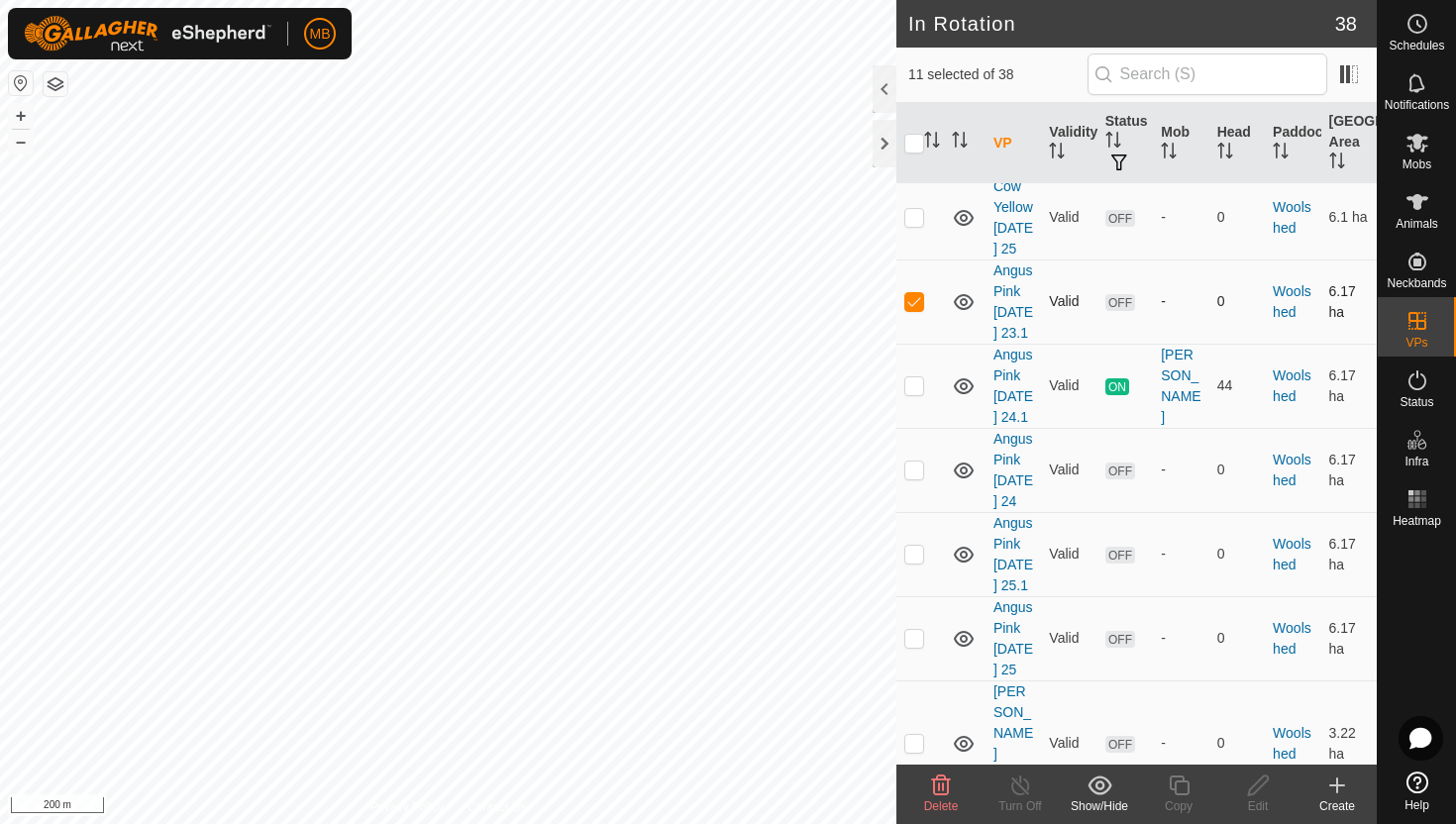 scroll, scrollTop: 3419, scrollLeft: 0, axis: vertical 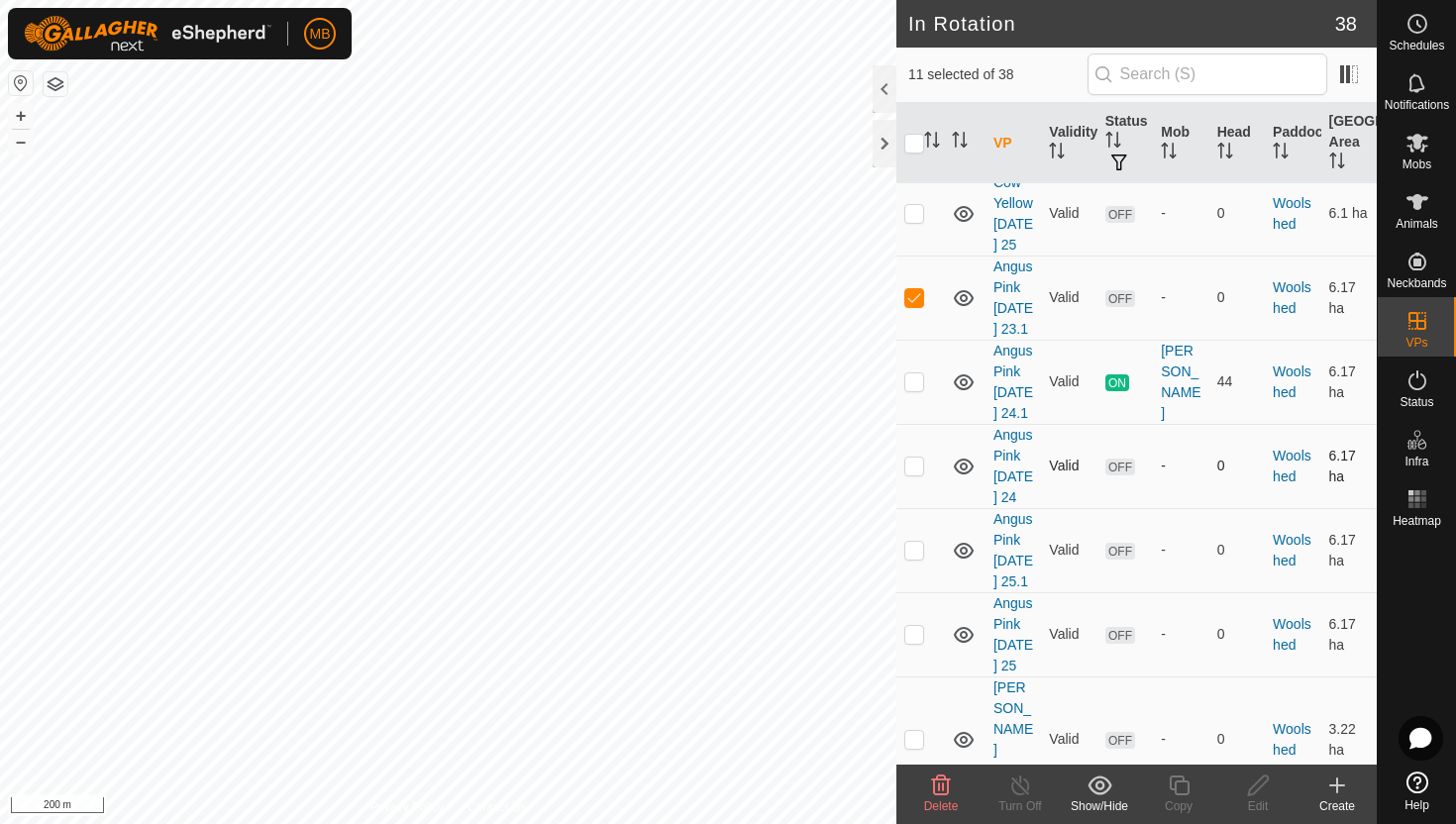 click at bounding box center (914, 465) 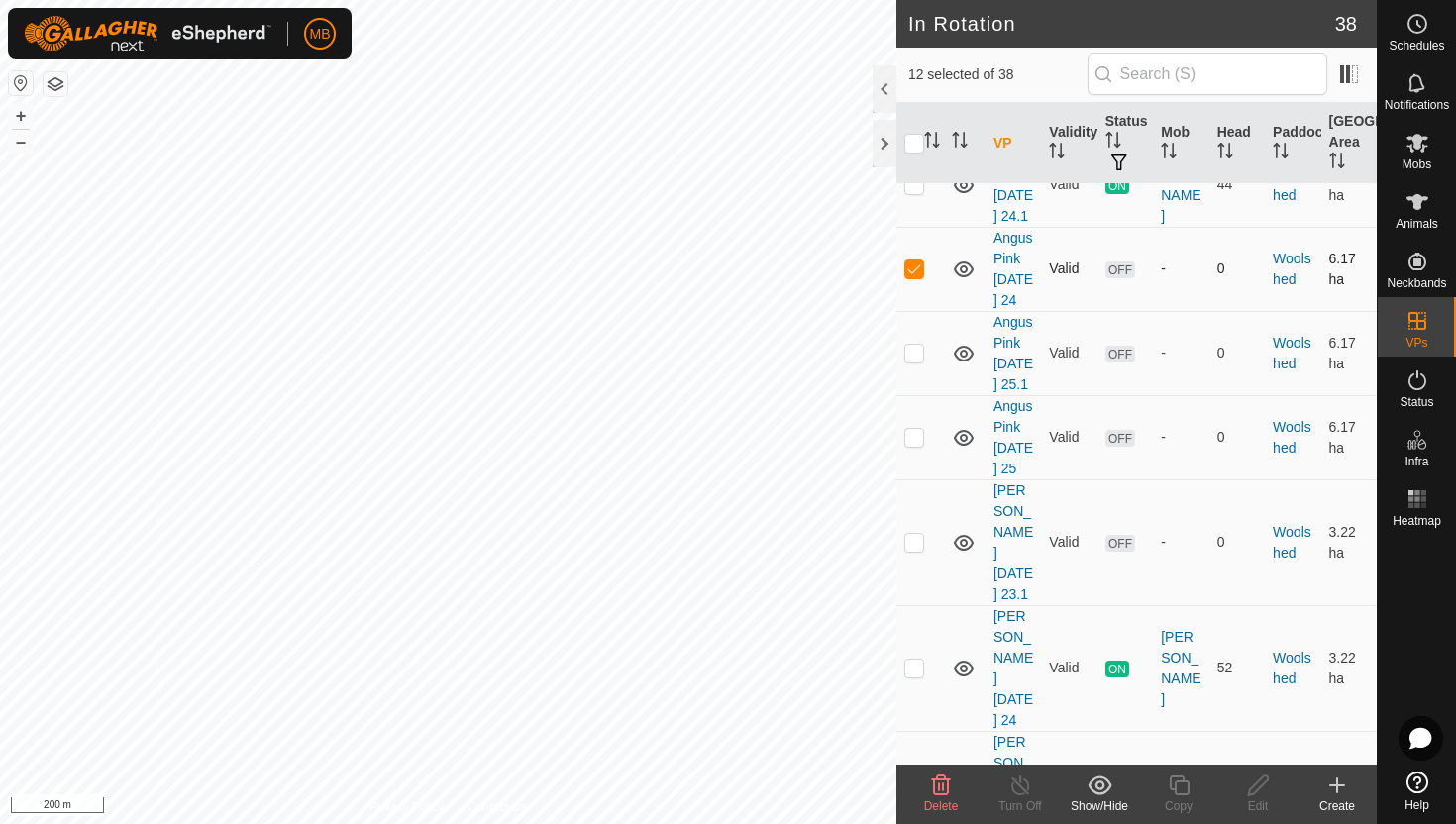 scroll, scrollTop: 3617, scrollLeft: 0, axis: vertical 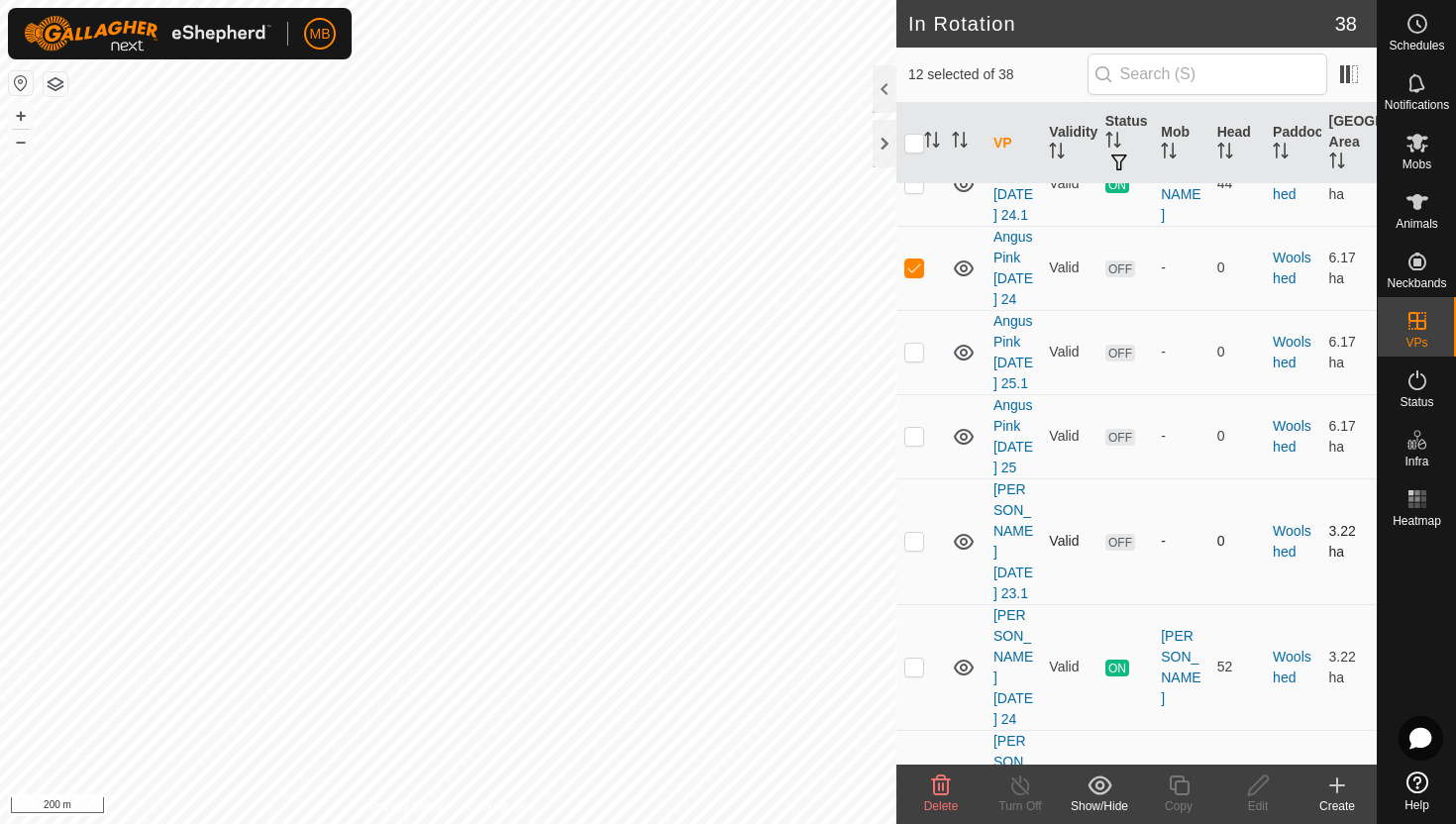 click at bounding box center [914, 541] 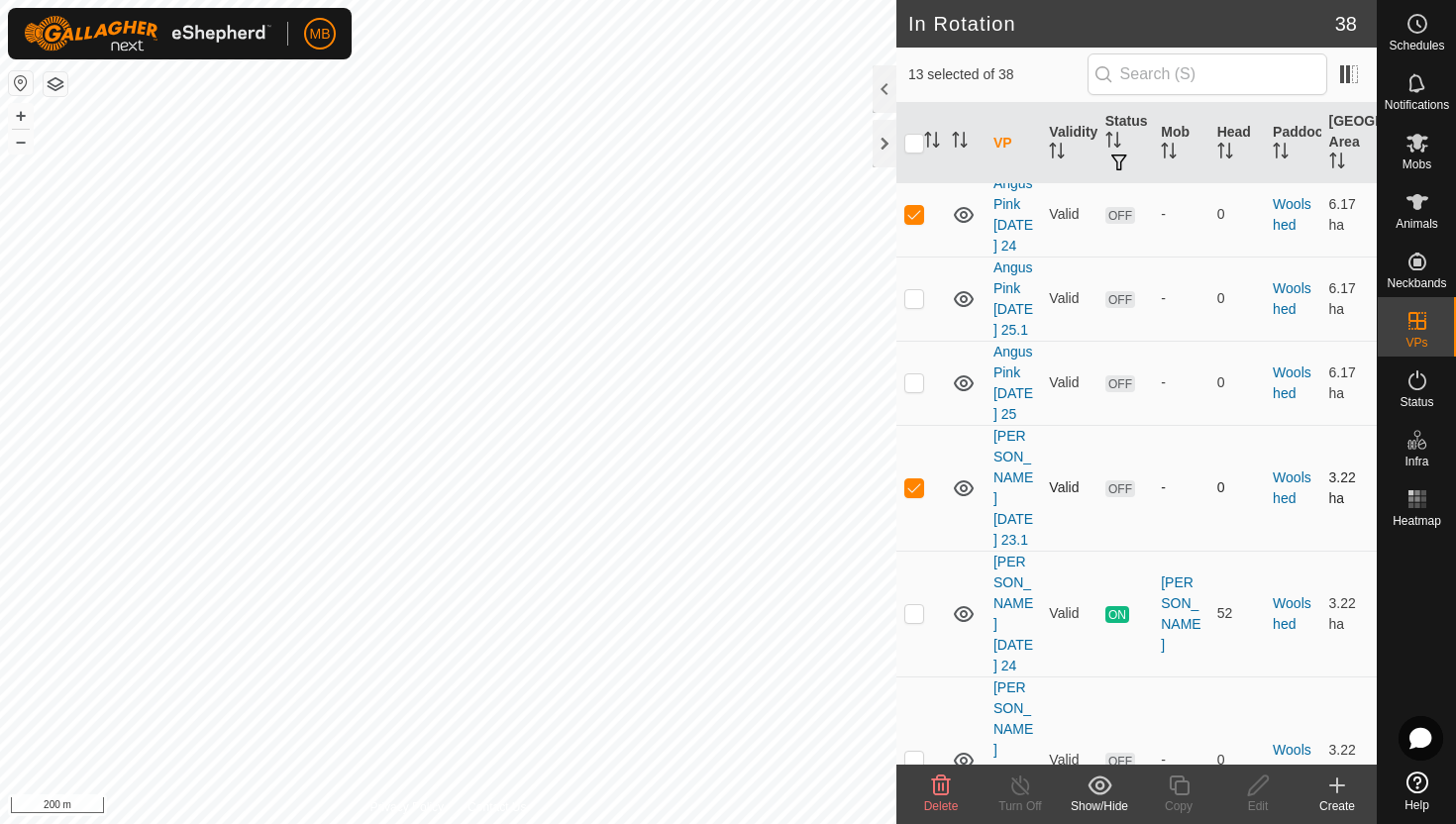 scroll, scrollTop: 3687, scrollLeft: 0, axis: vertical 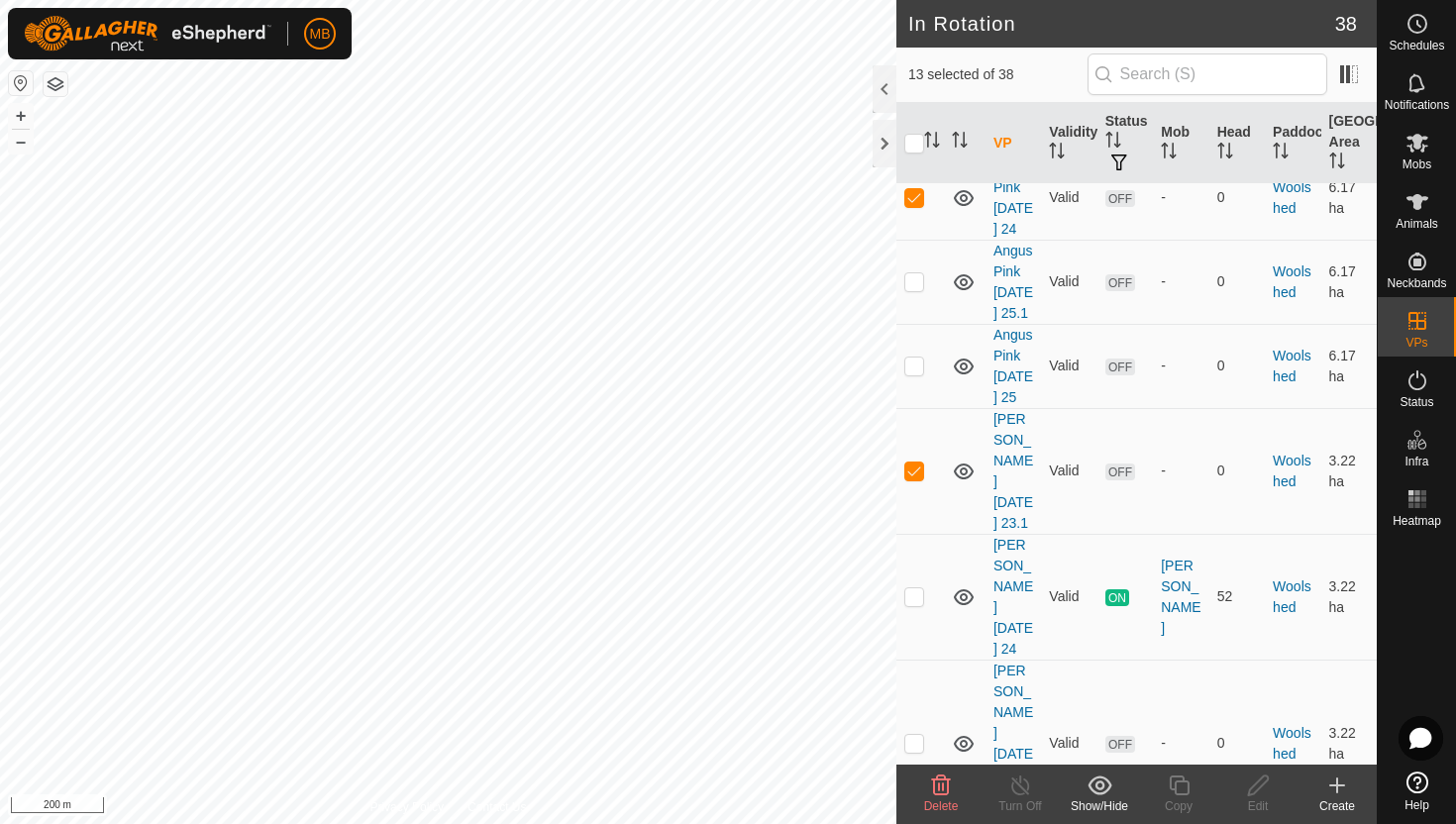 click 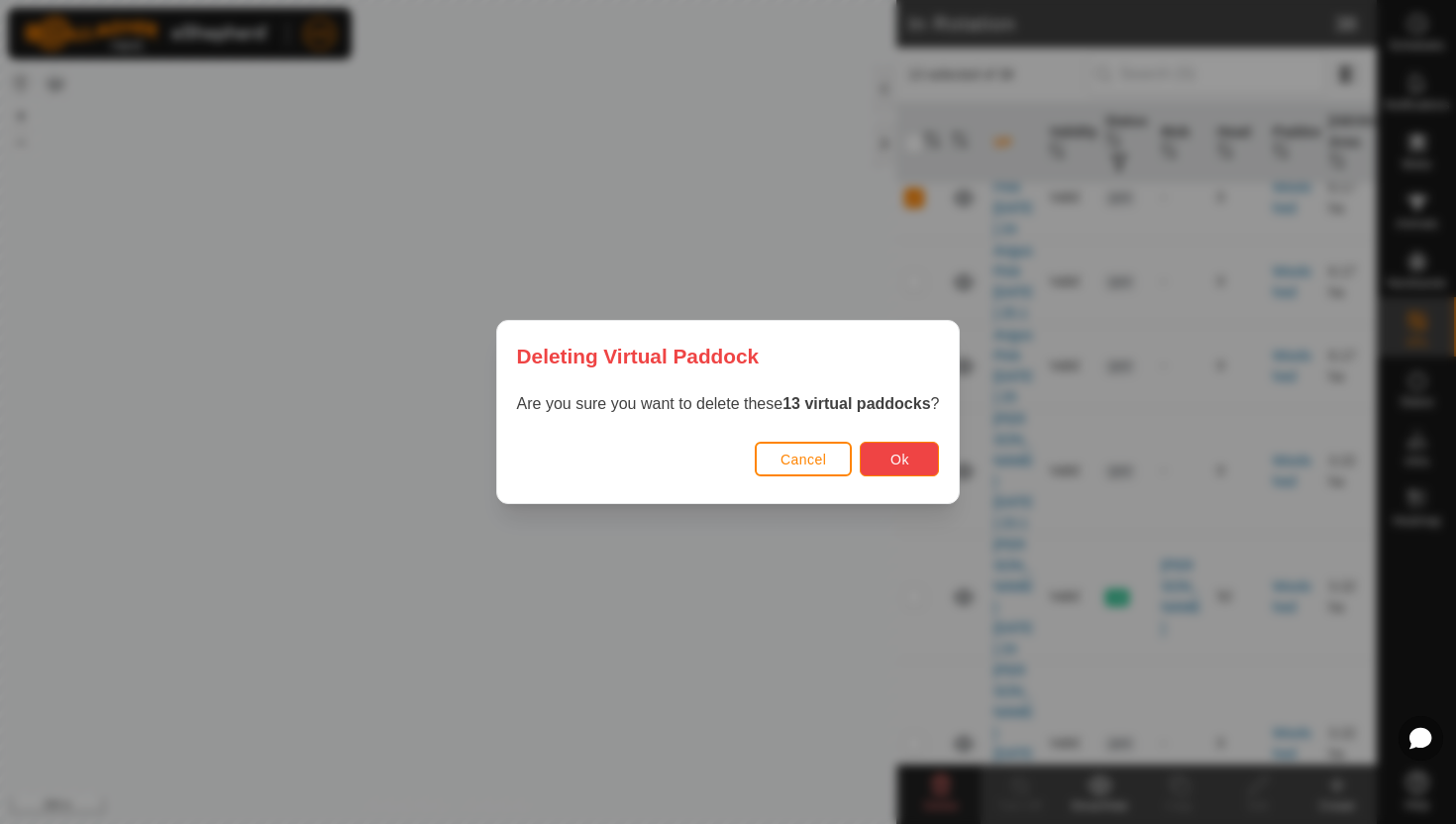 click on "Ok" at bounding box center [899, 460] 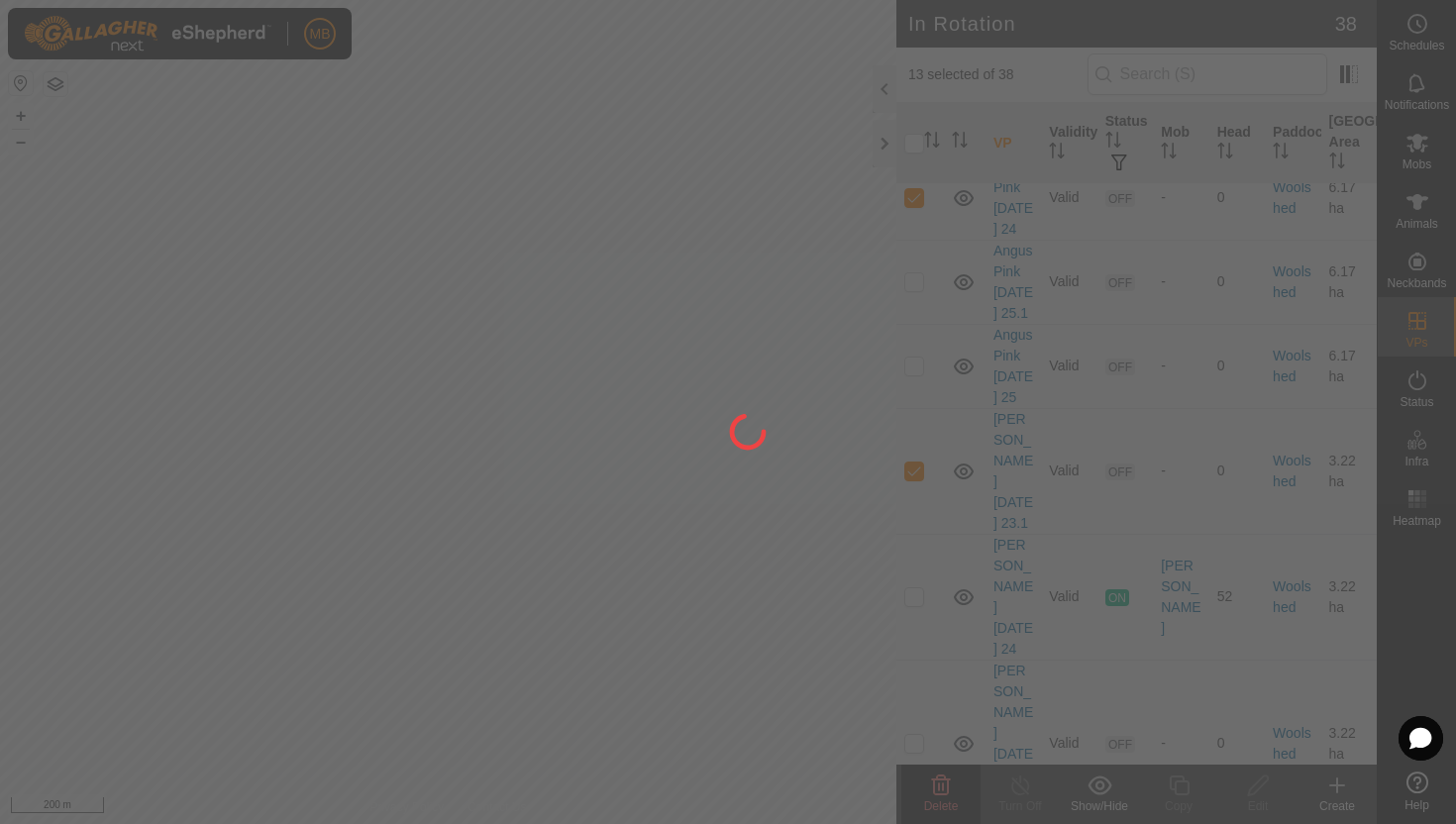 checkbox on "false" 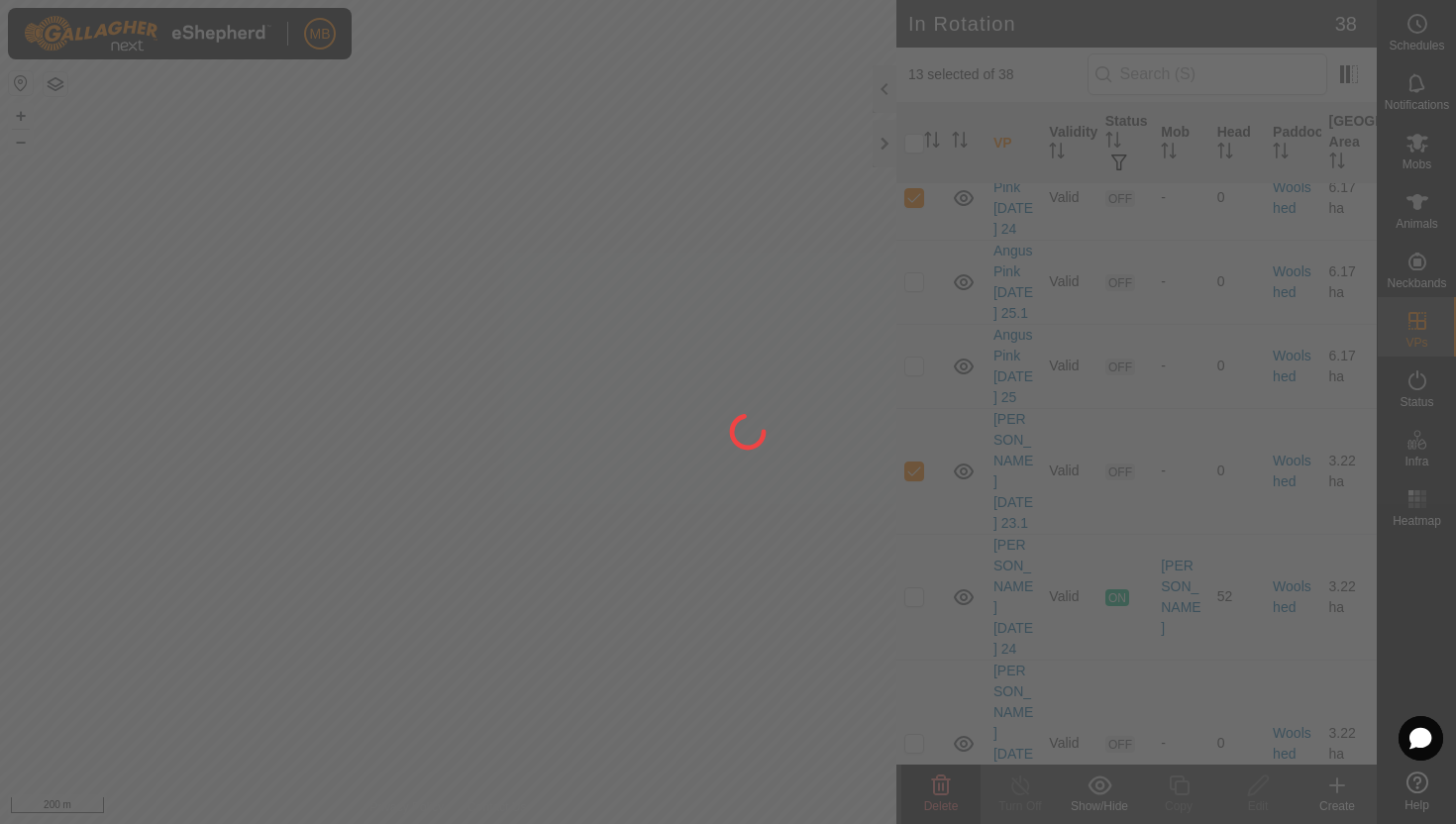 checkbox on "false" 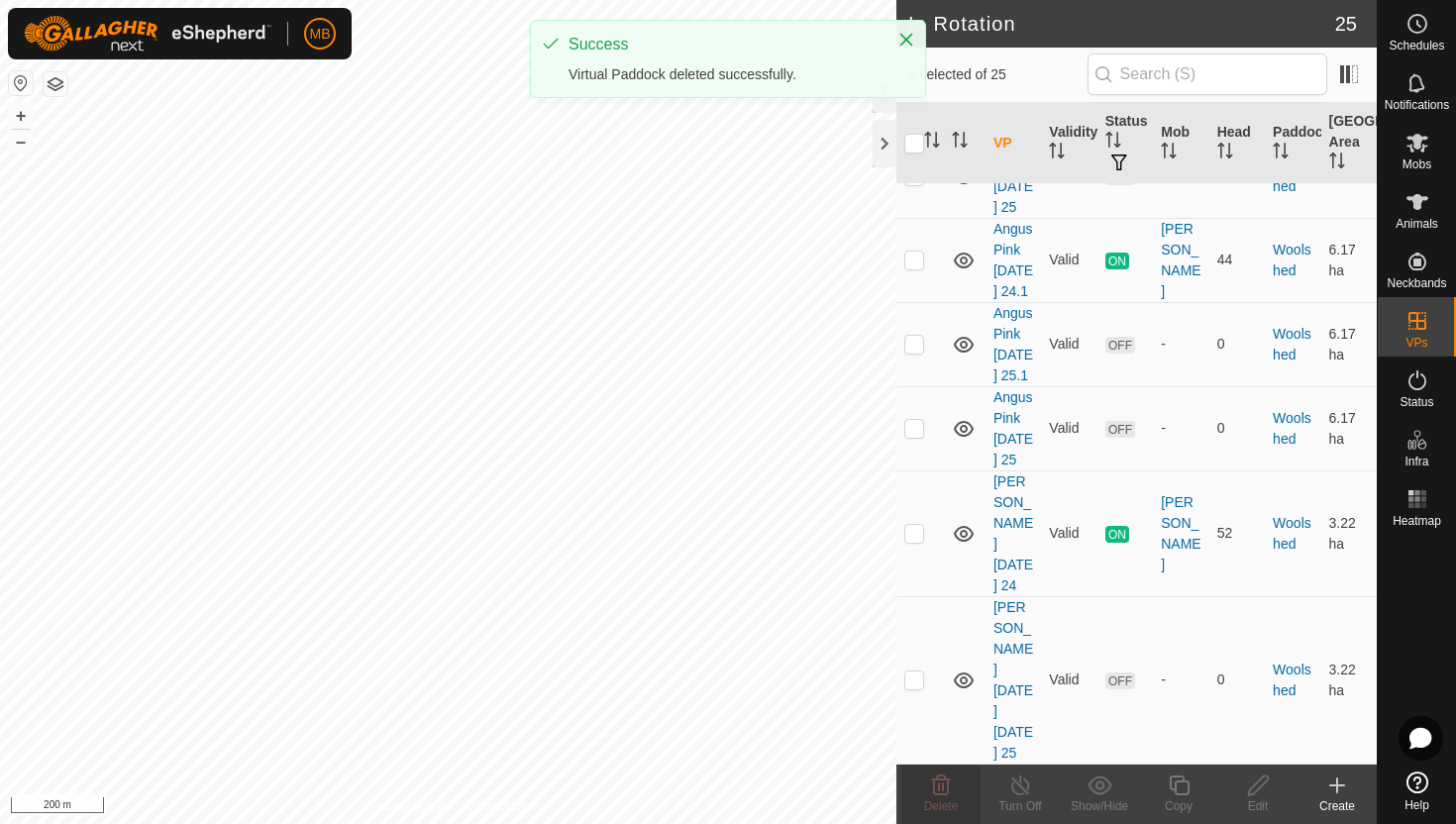 scroll, scrollTop: 0, scrollLeft: 0, axis: both 